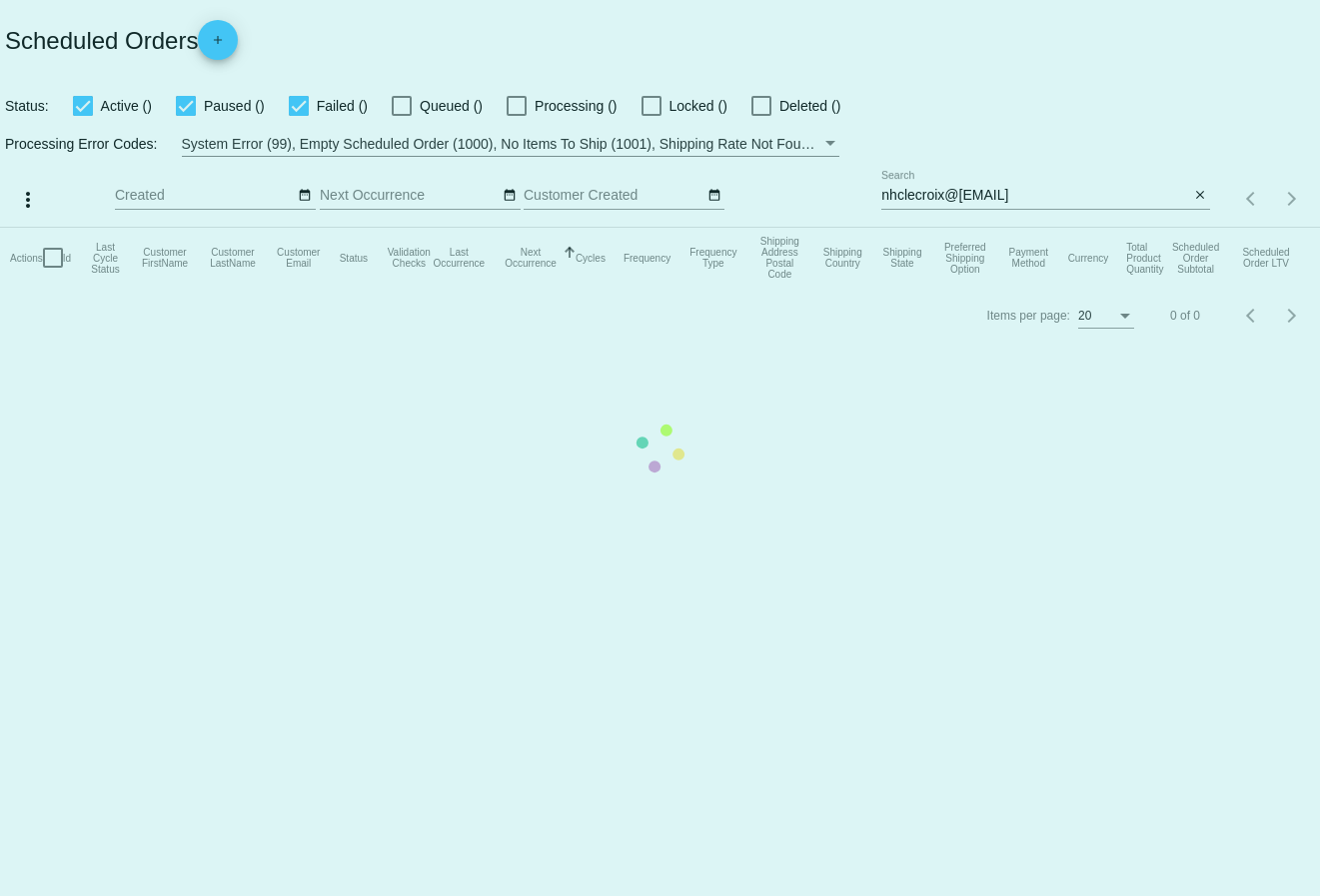scroll, scrollTop: 0, scrollLeft: 0, axis: both 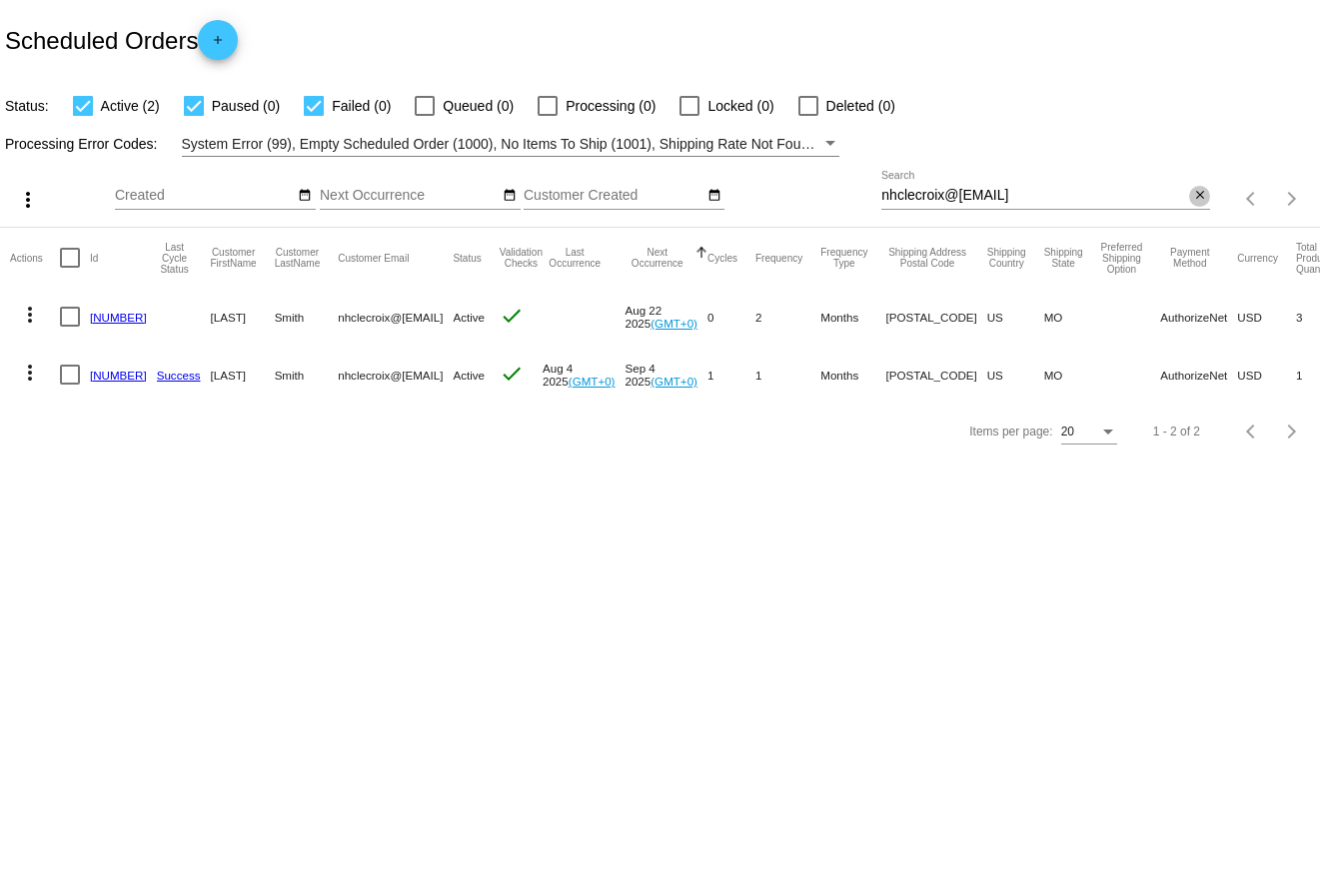 click on "close" 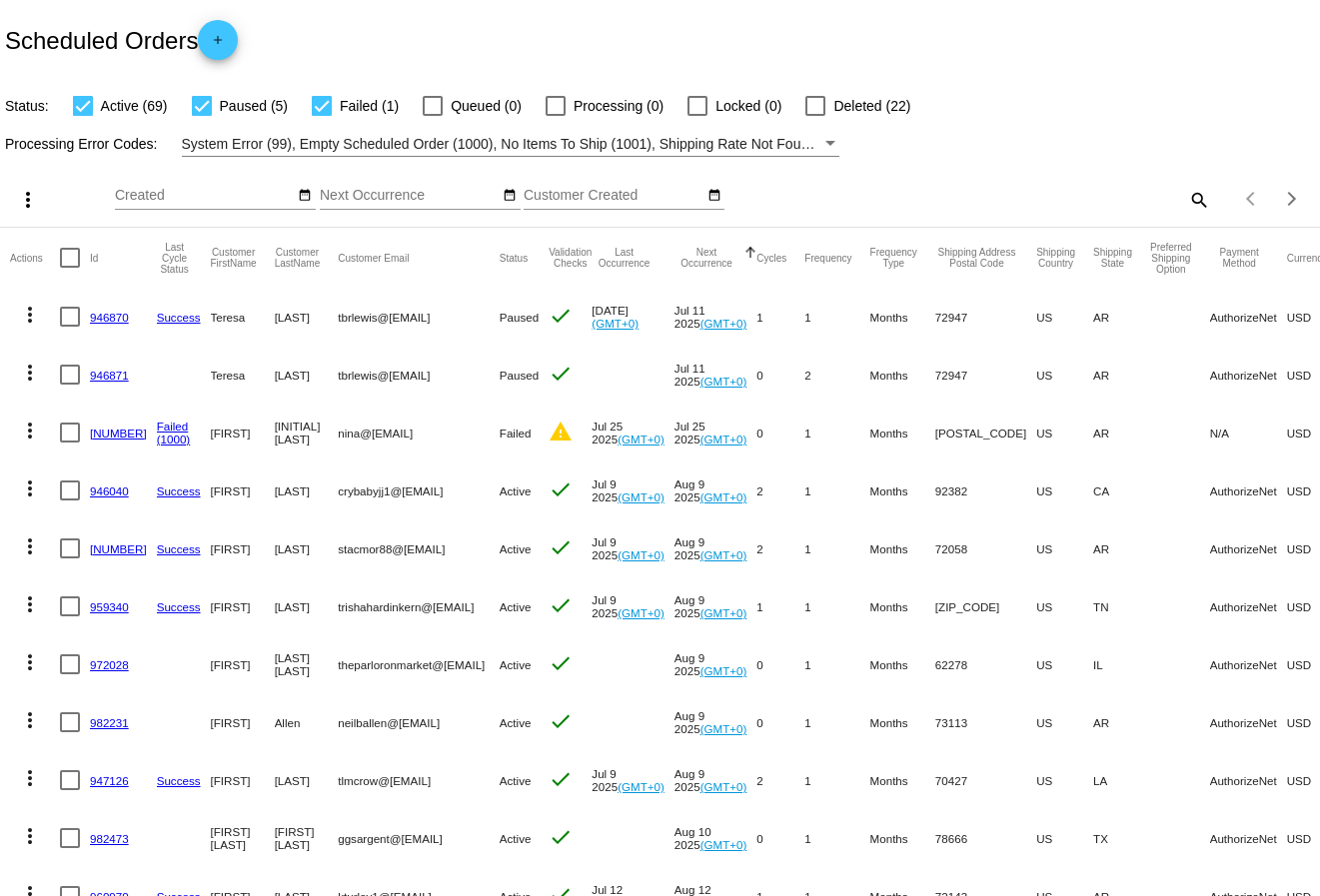 click on "more_vert" 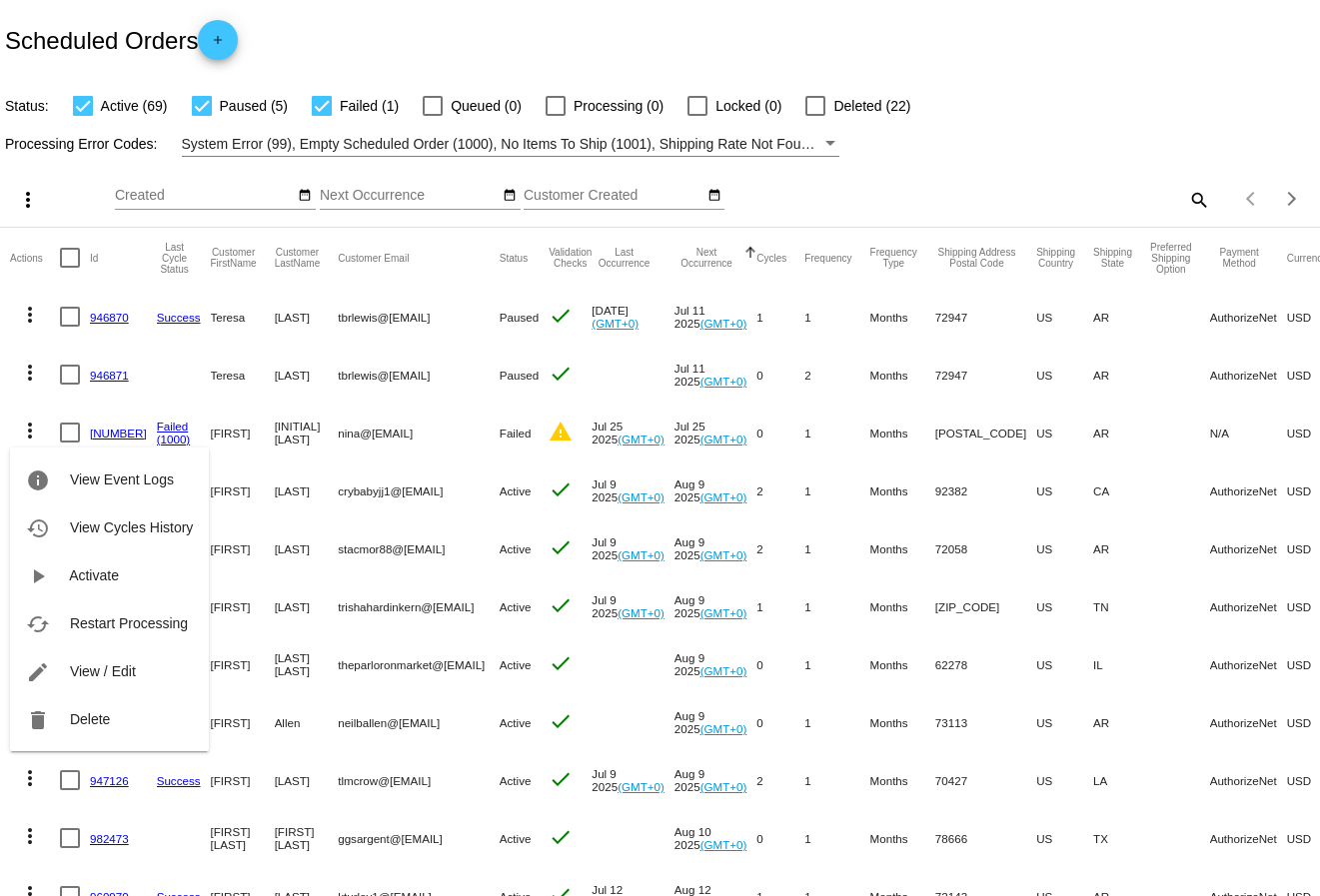 click on "info
View Event Logs
history
View Cycles History
play_arrow
Activate
cached
Restart Processing
edit
View / Edit
delete
Delete" at bounding box center (109, 580) 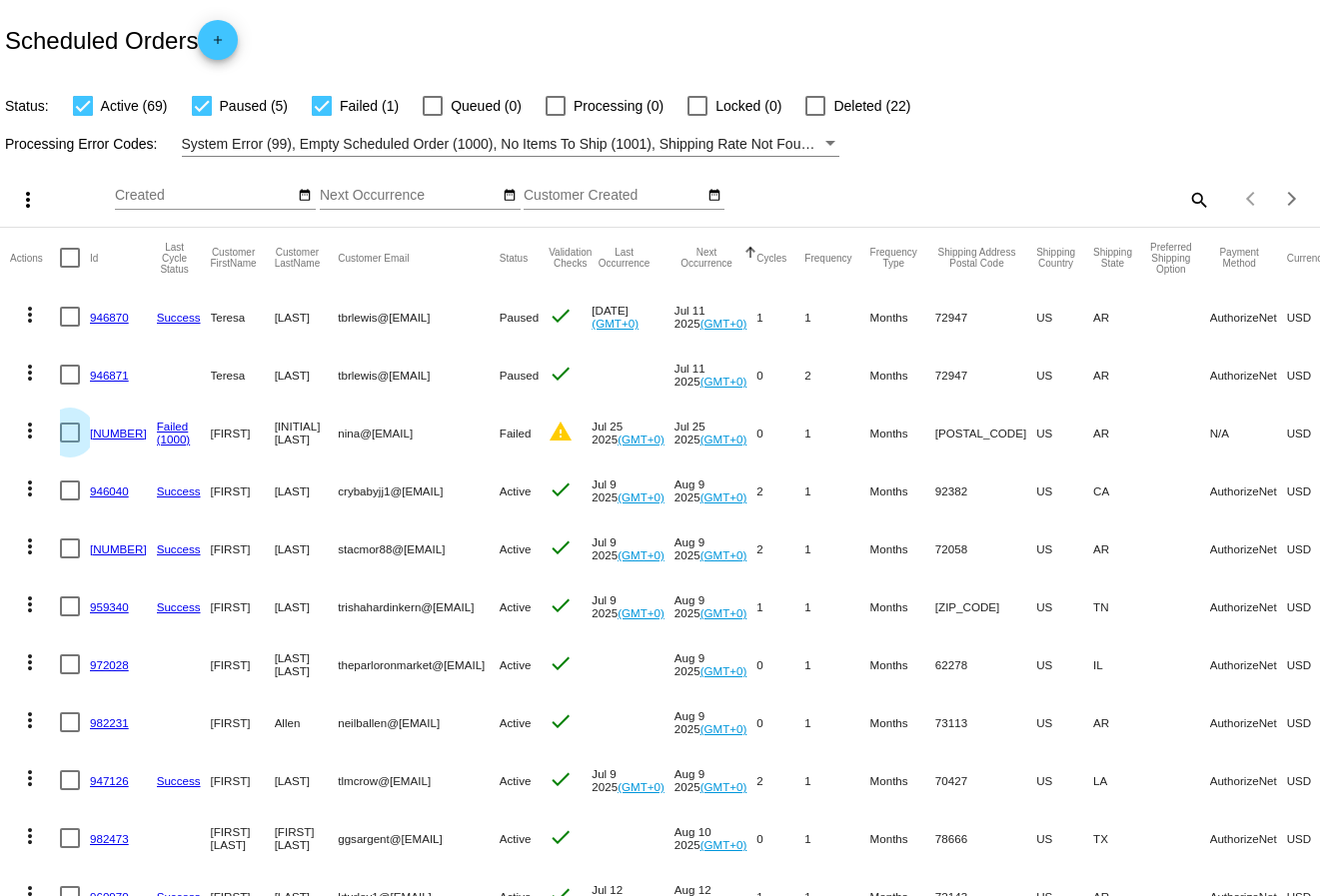 click at bounding box center [70, 433] 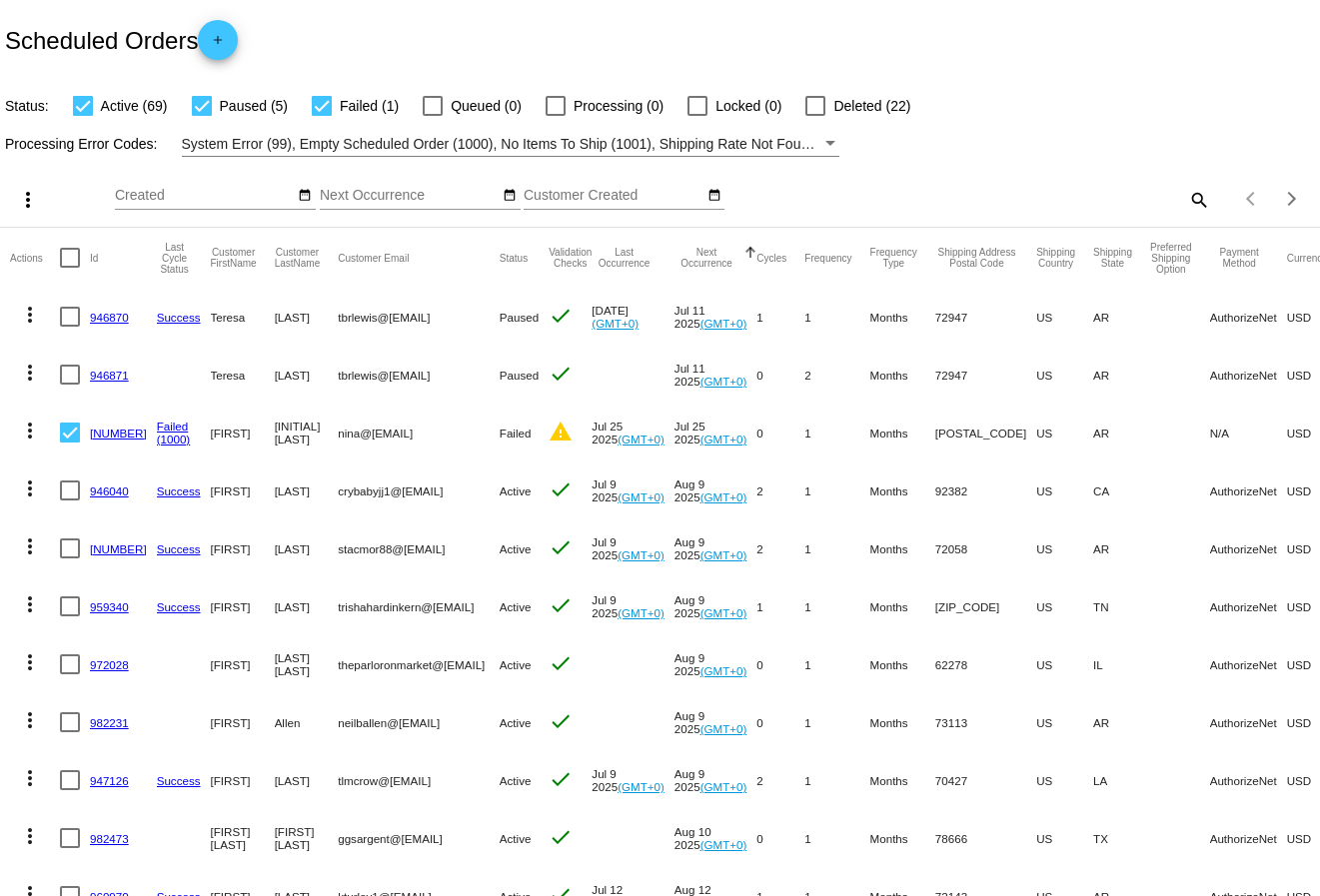 click on "[NUMBER]" 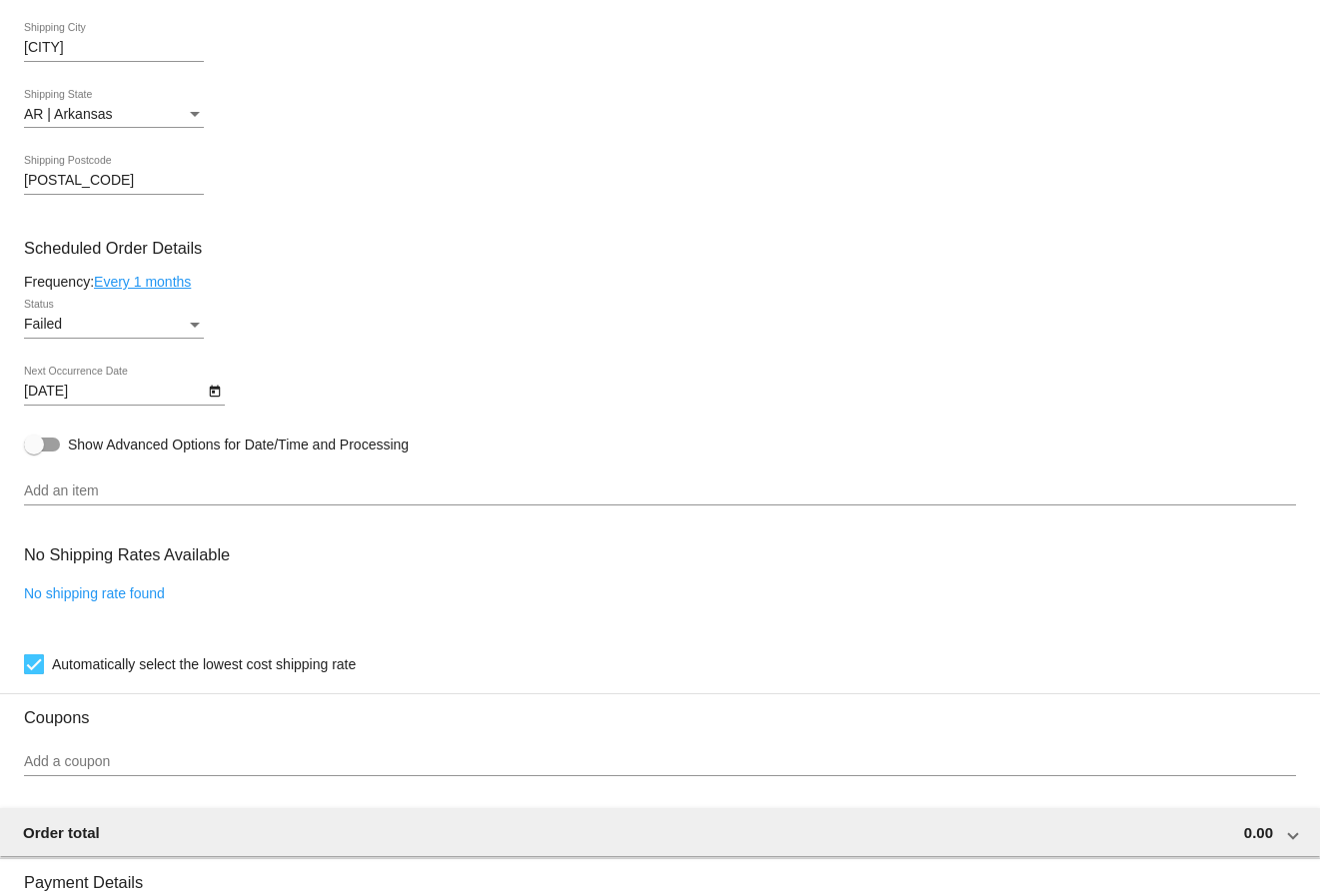 scroll, scrollTop: 904, scrollLeft: 0, axis: vertical 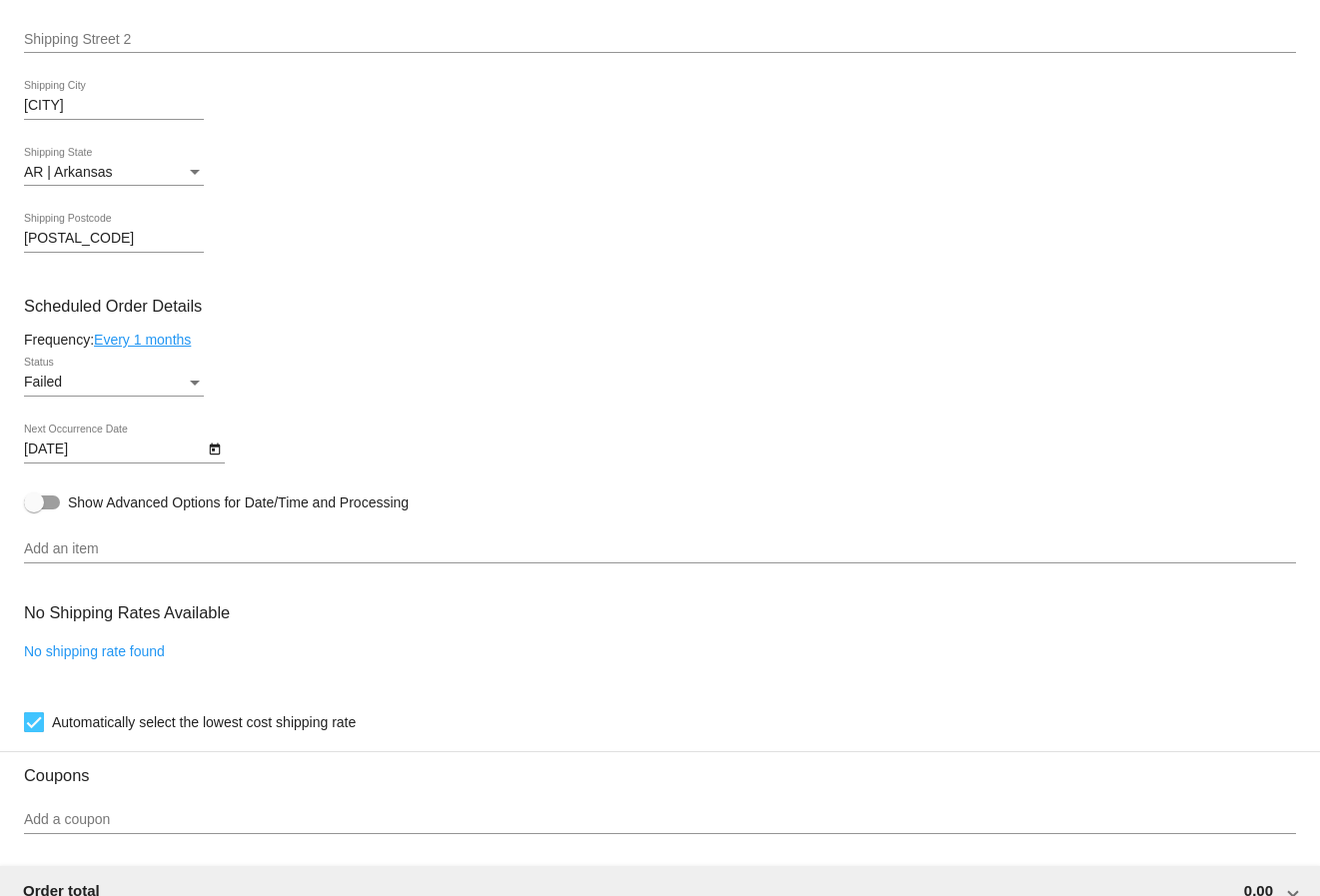 click at bounding box center [195, 383] 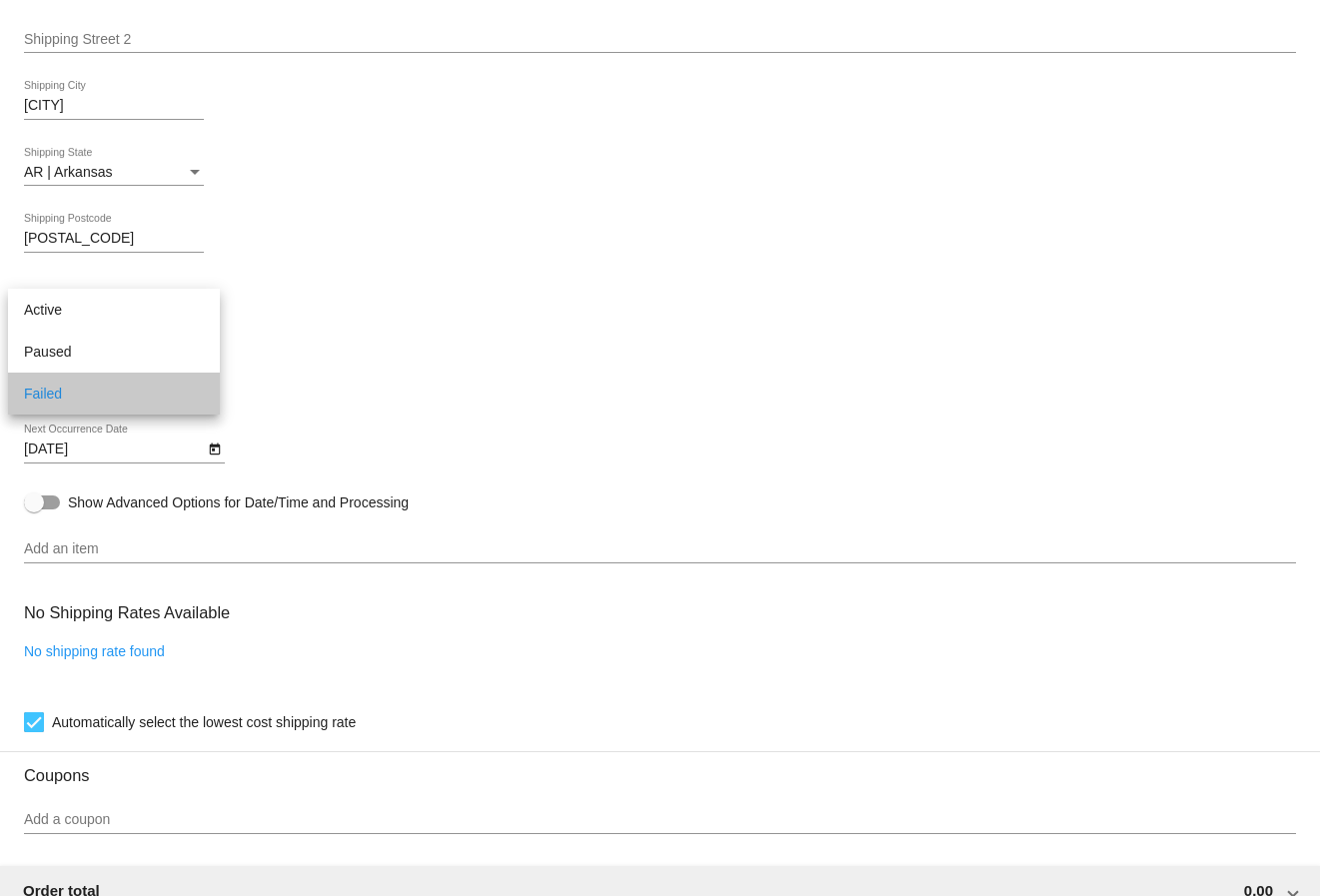click on "Failed" at bounding box center [114, 394] 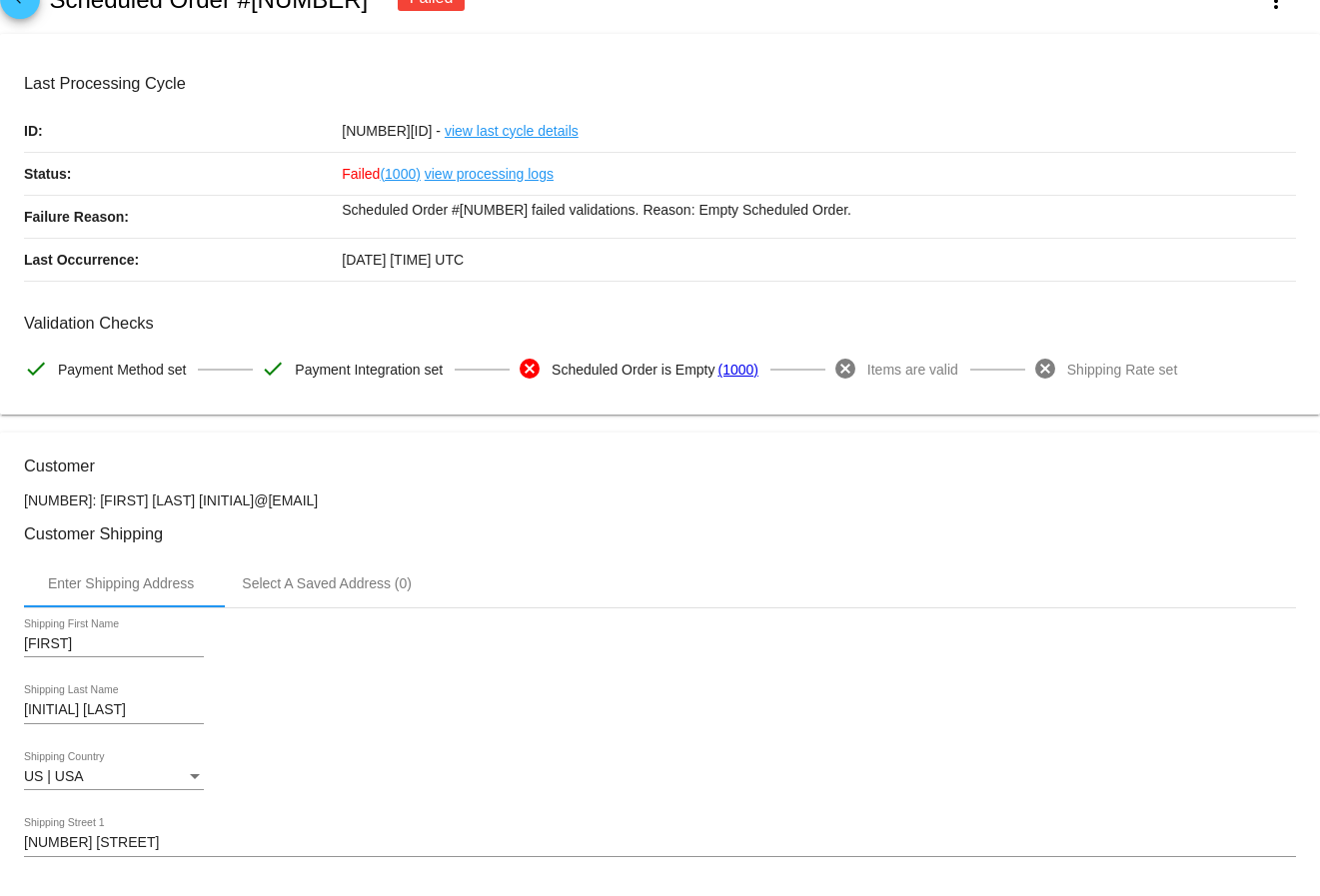 scroll, scrollTop: 0, scrollLeft: 0, axis: both 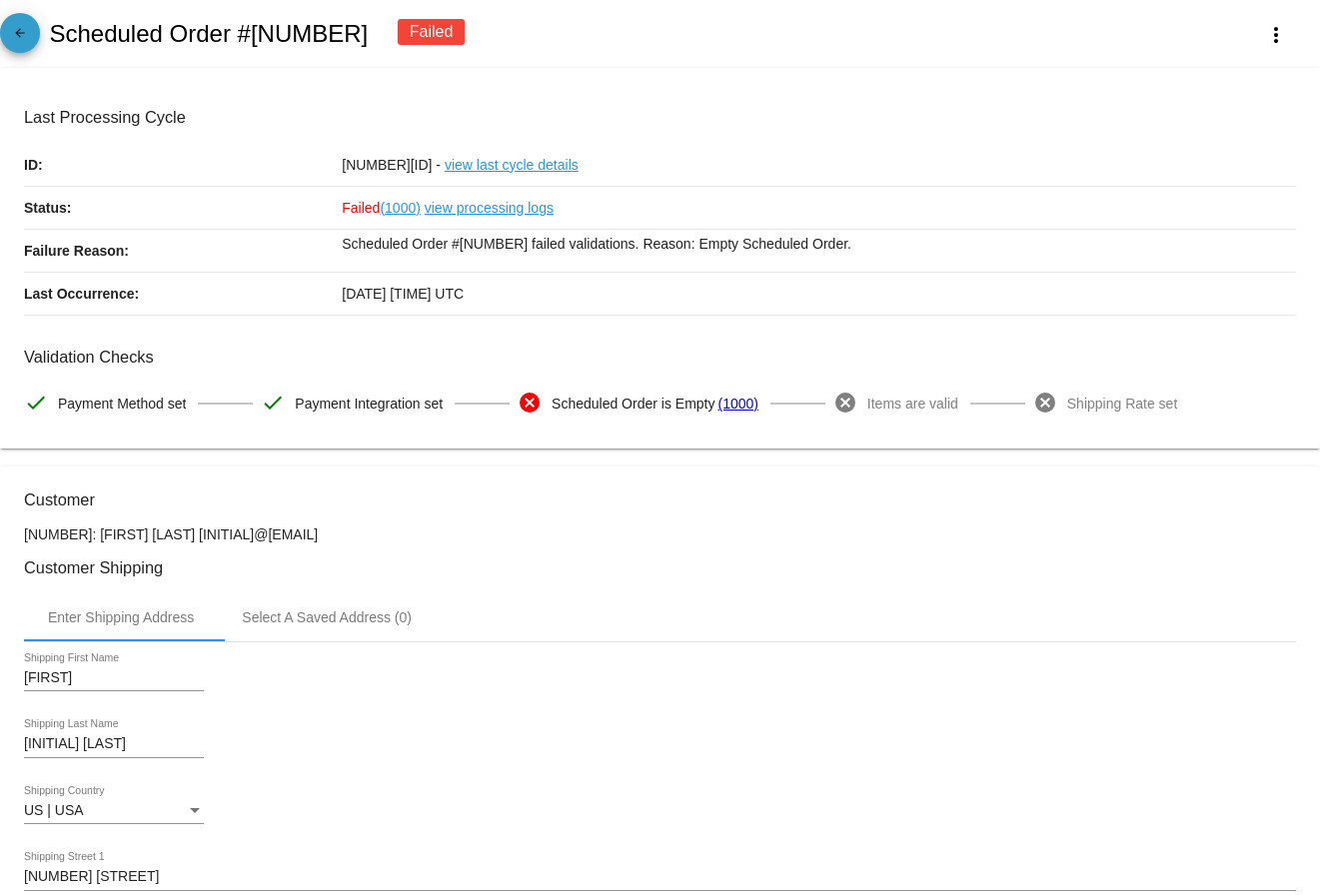 click on "arrow_back" 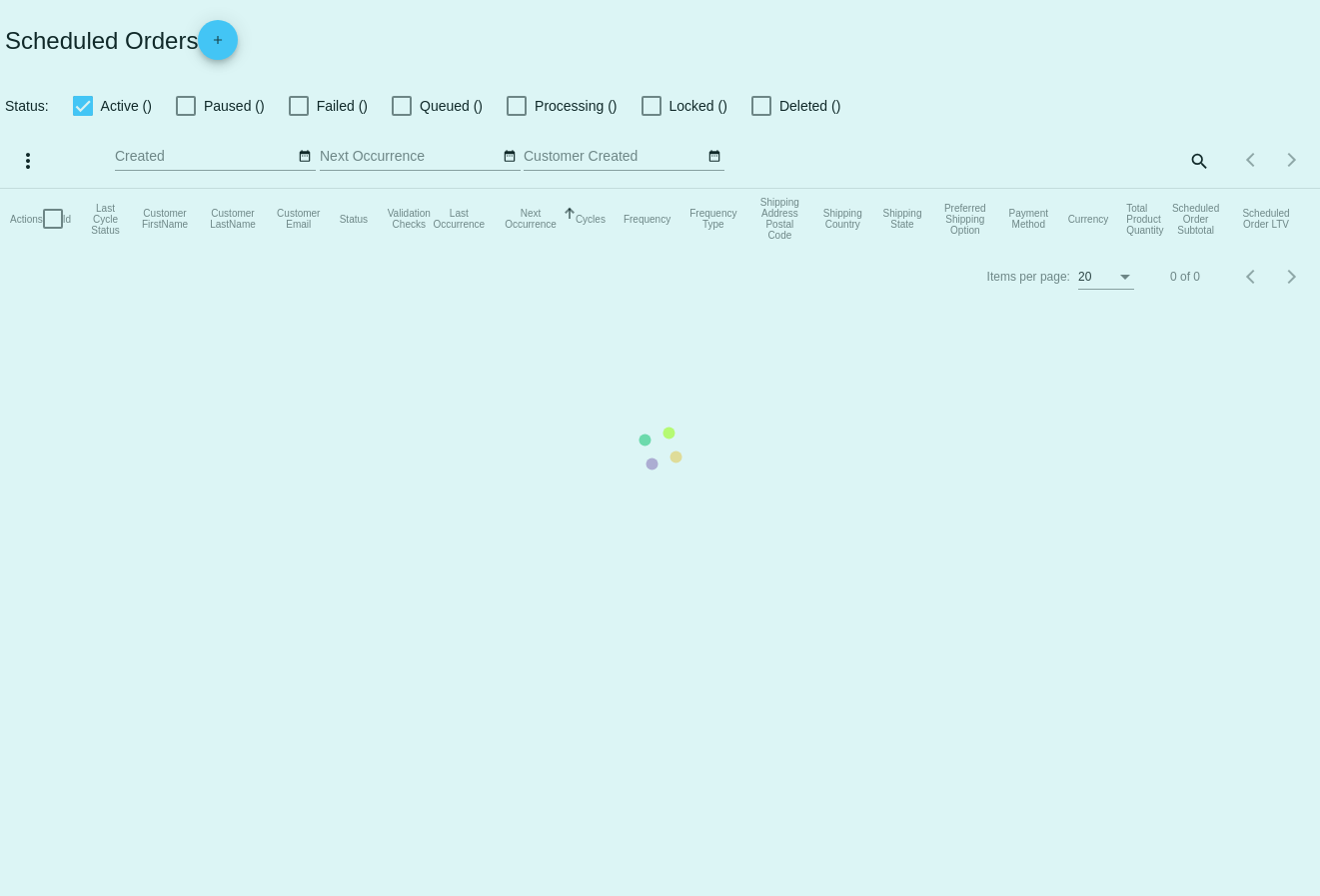 checkbox on "true" 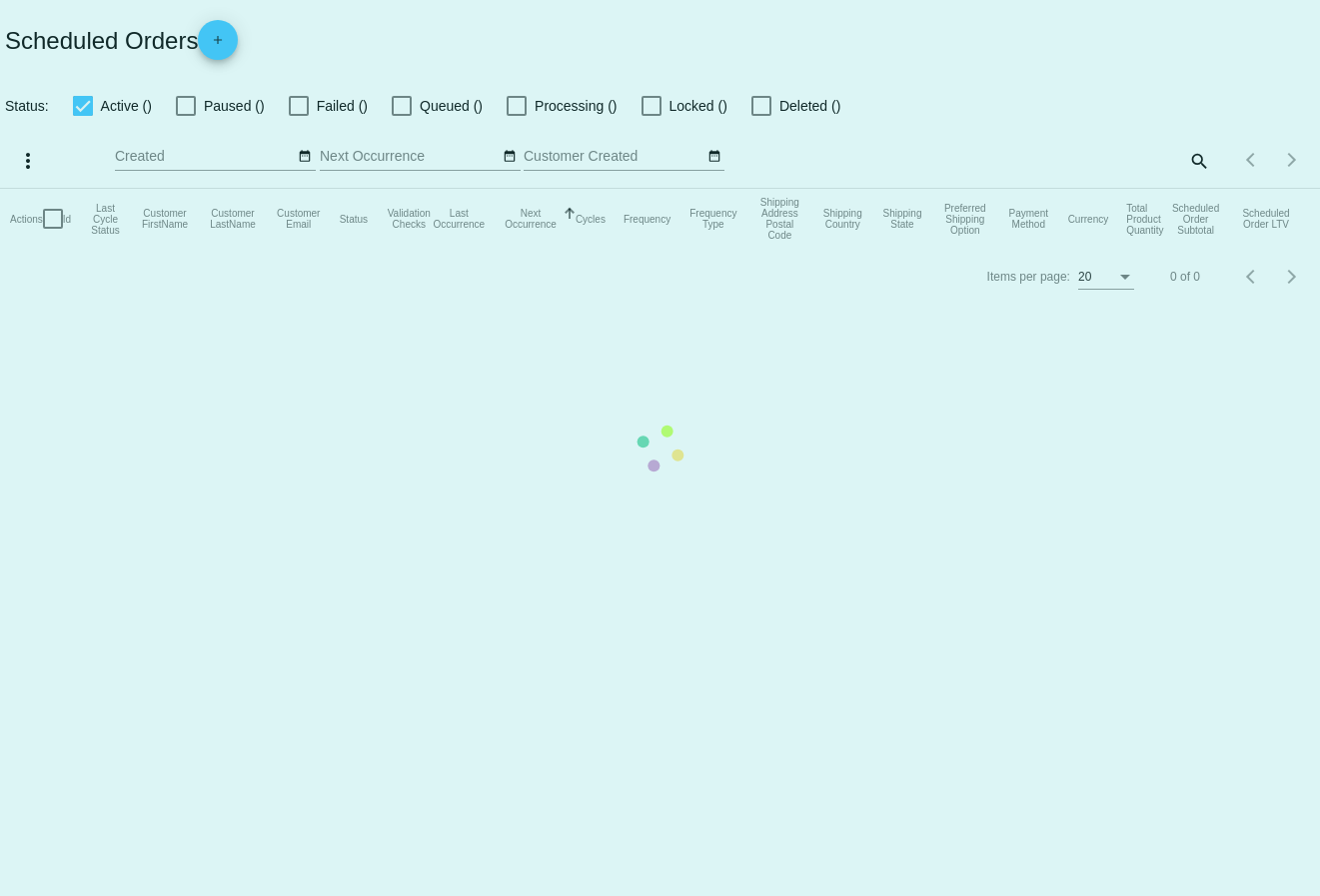 checkbox on "true" 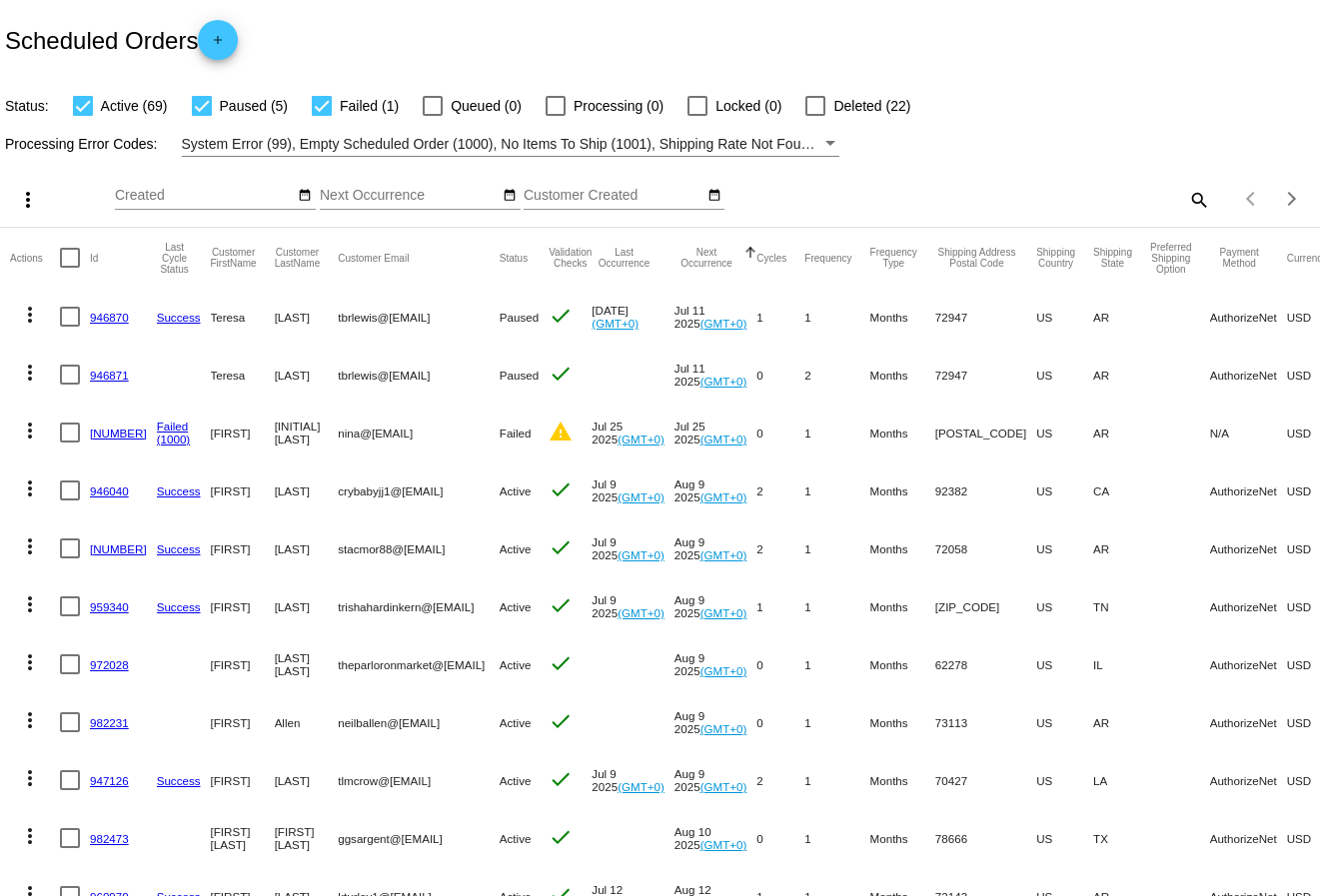 click at bounding box center [70, 433] 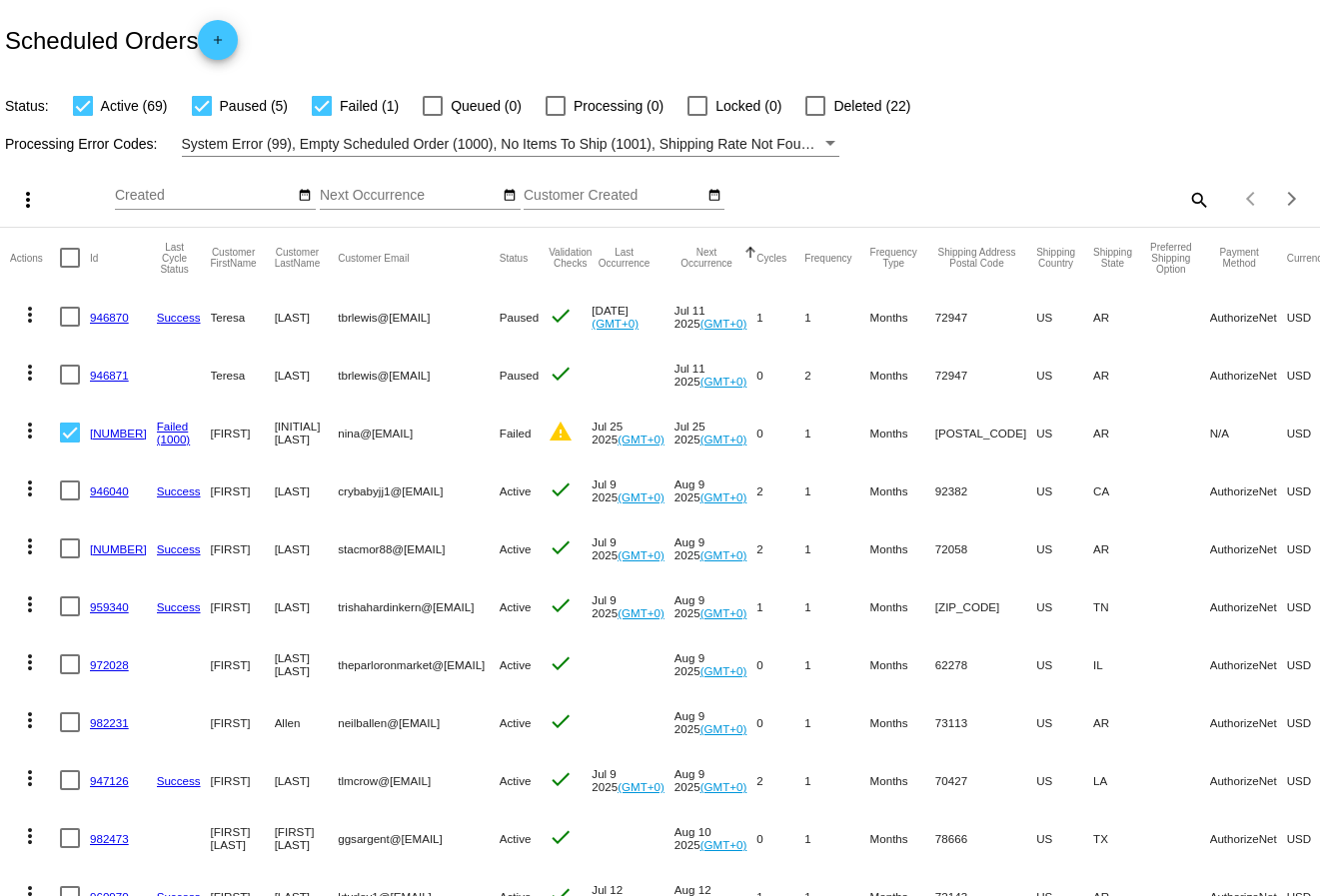 click on "more_vert" 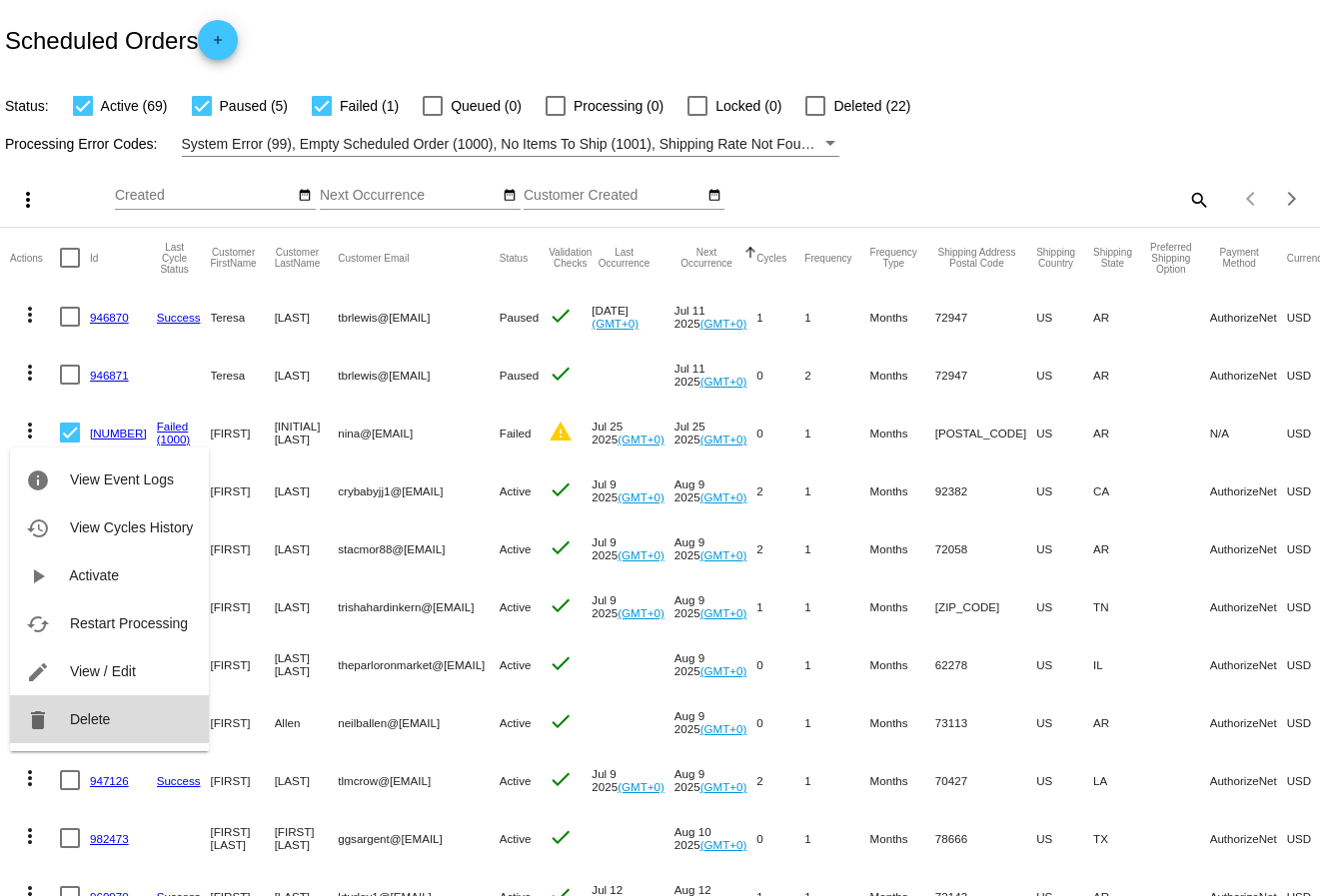 click on "Delete" at bounding box center (90, 719) 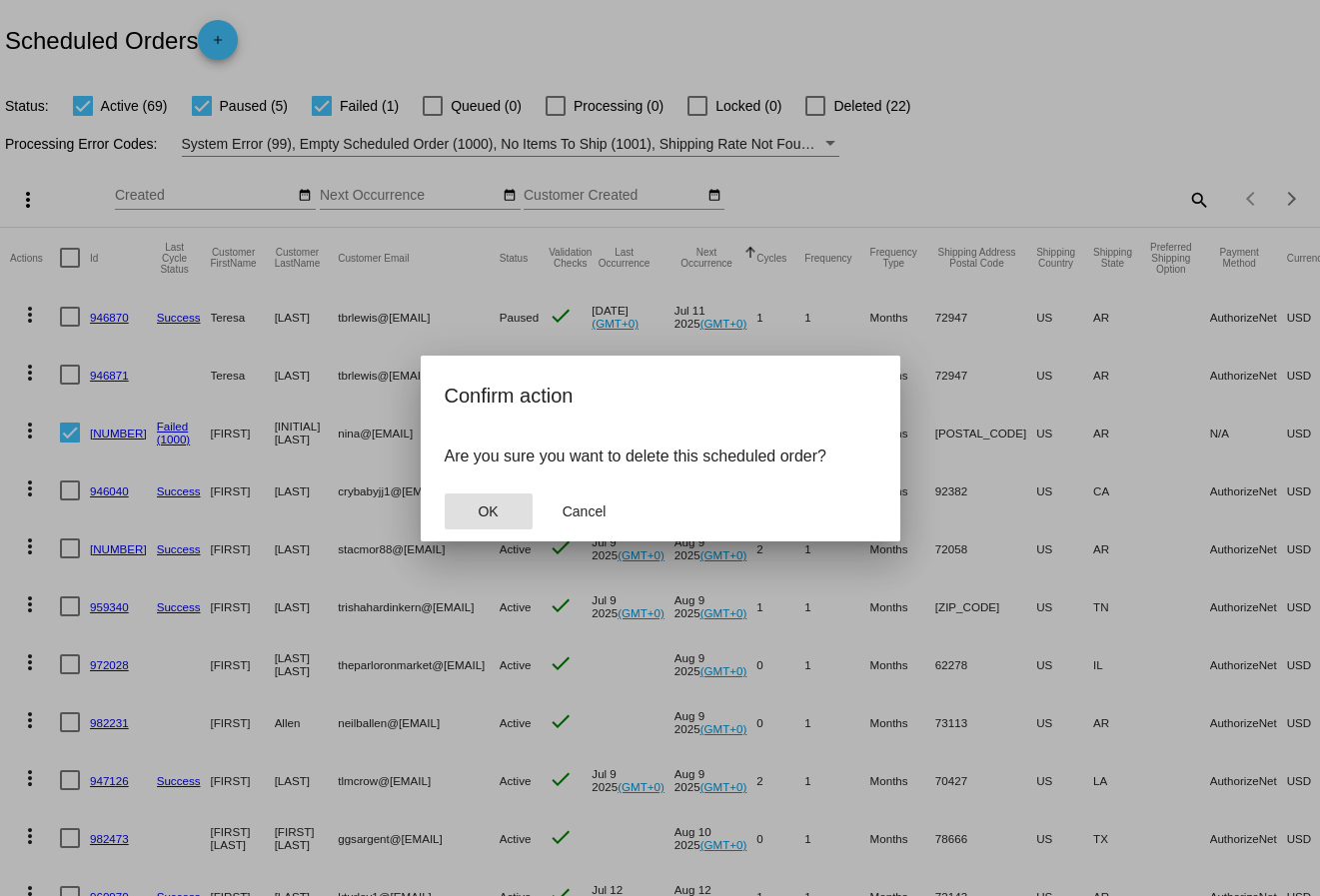 click on "OK" 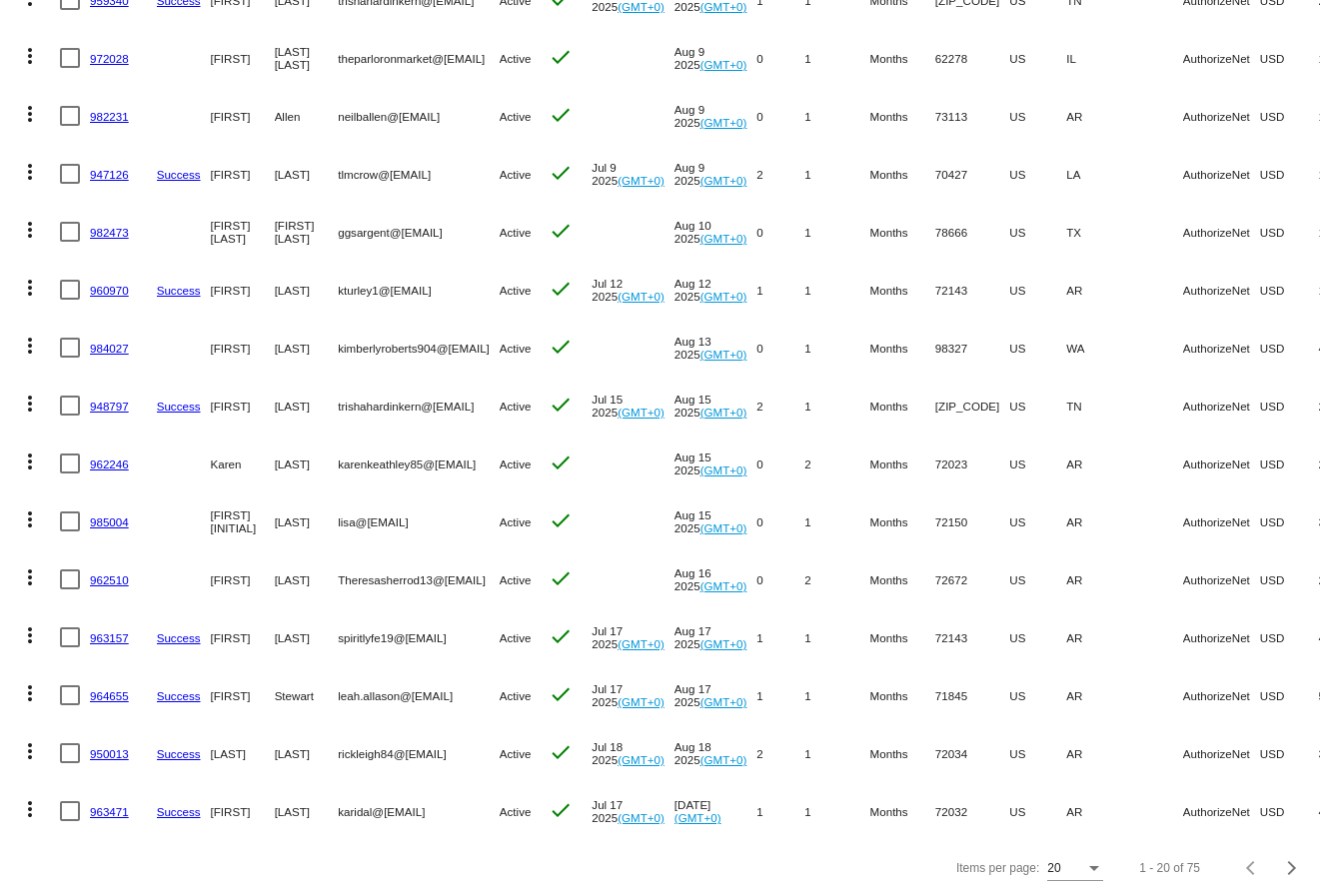 scroll, scrollTop: 0, scrollLeft: 0, axis: both 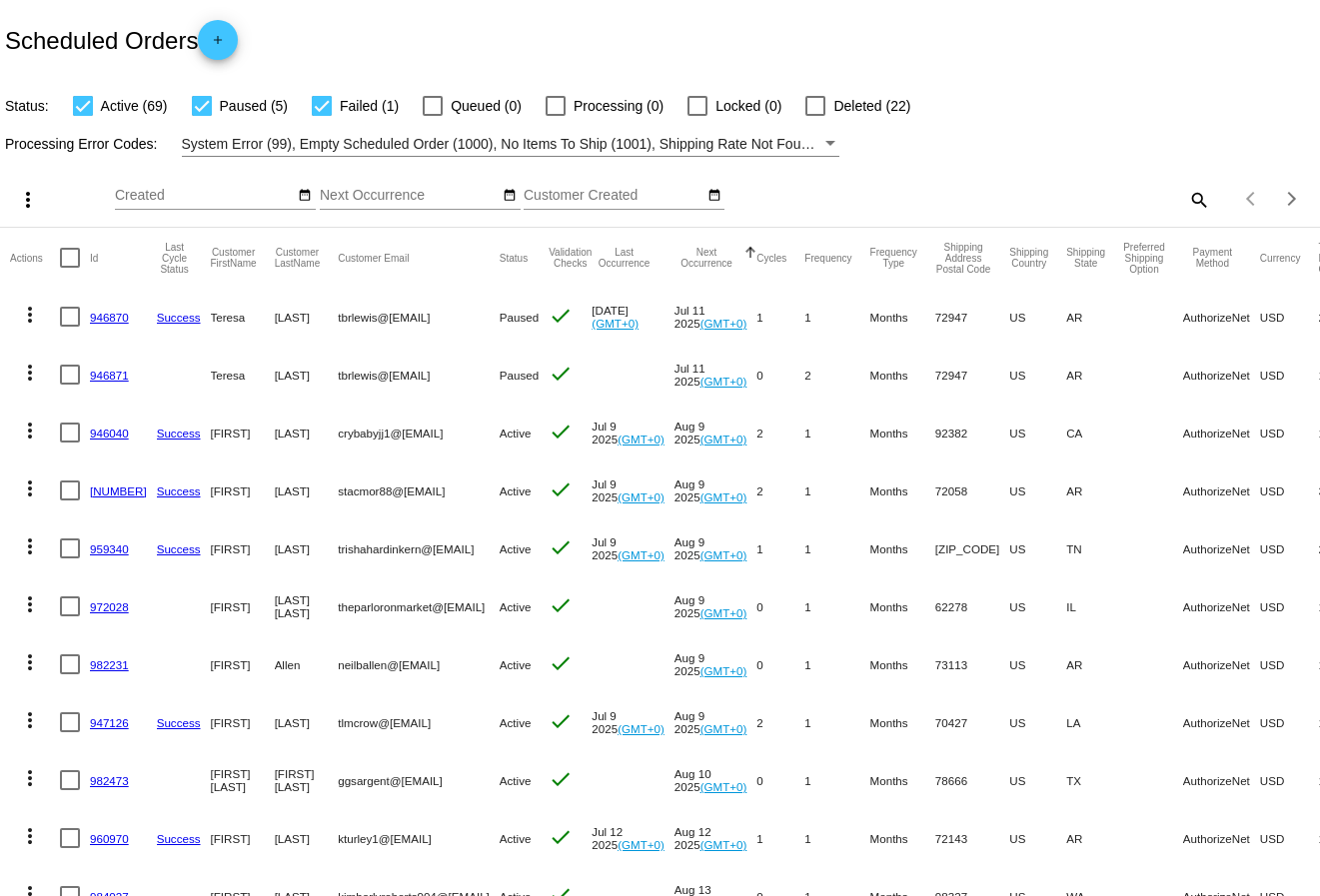 click on "search" 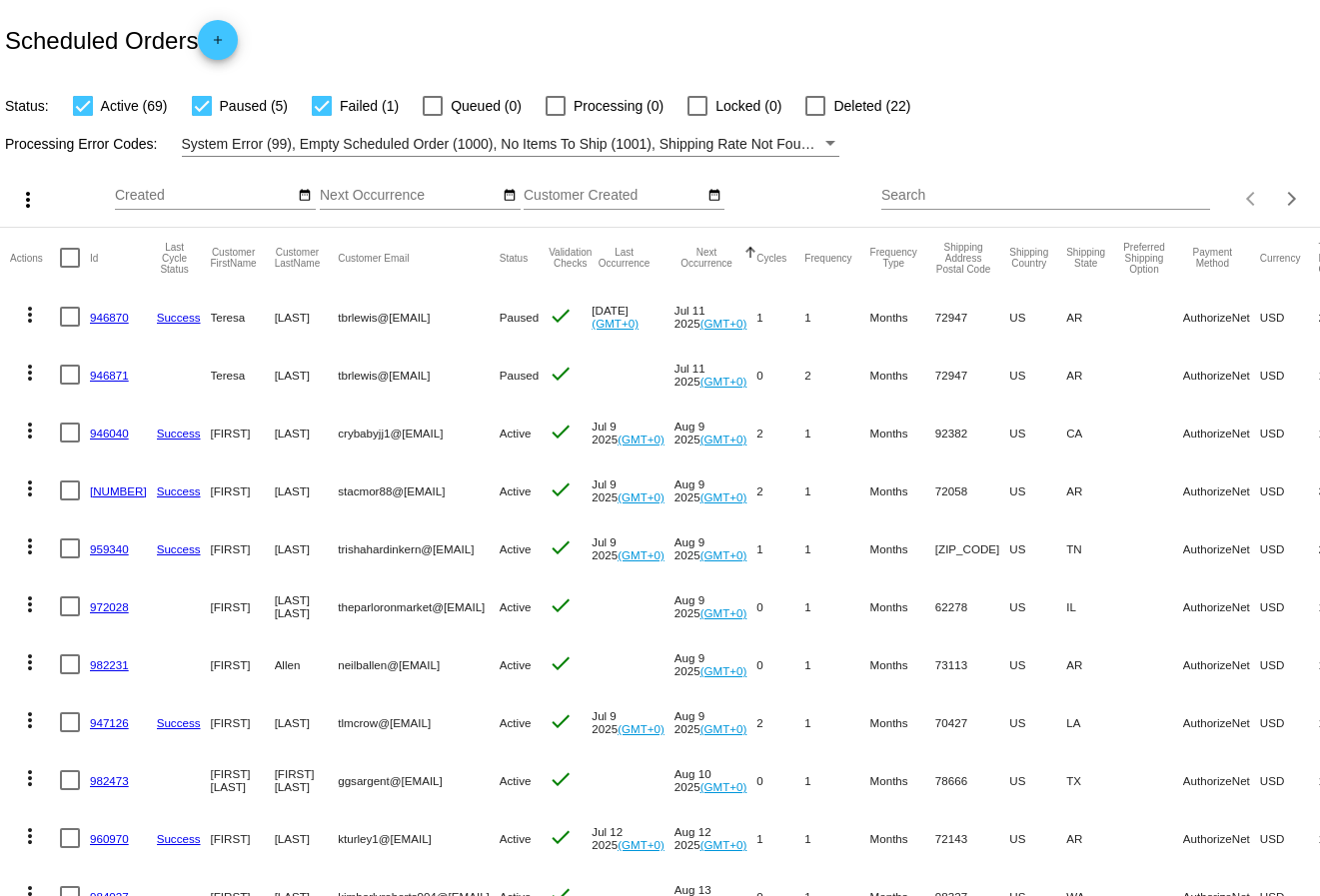 click on "Search" 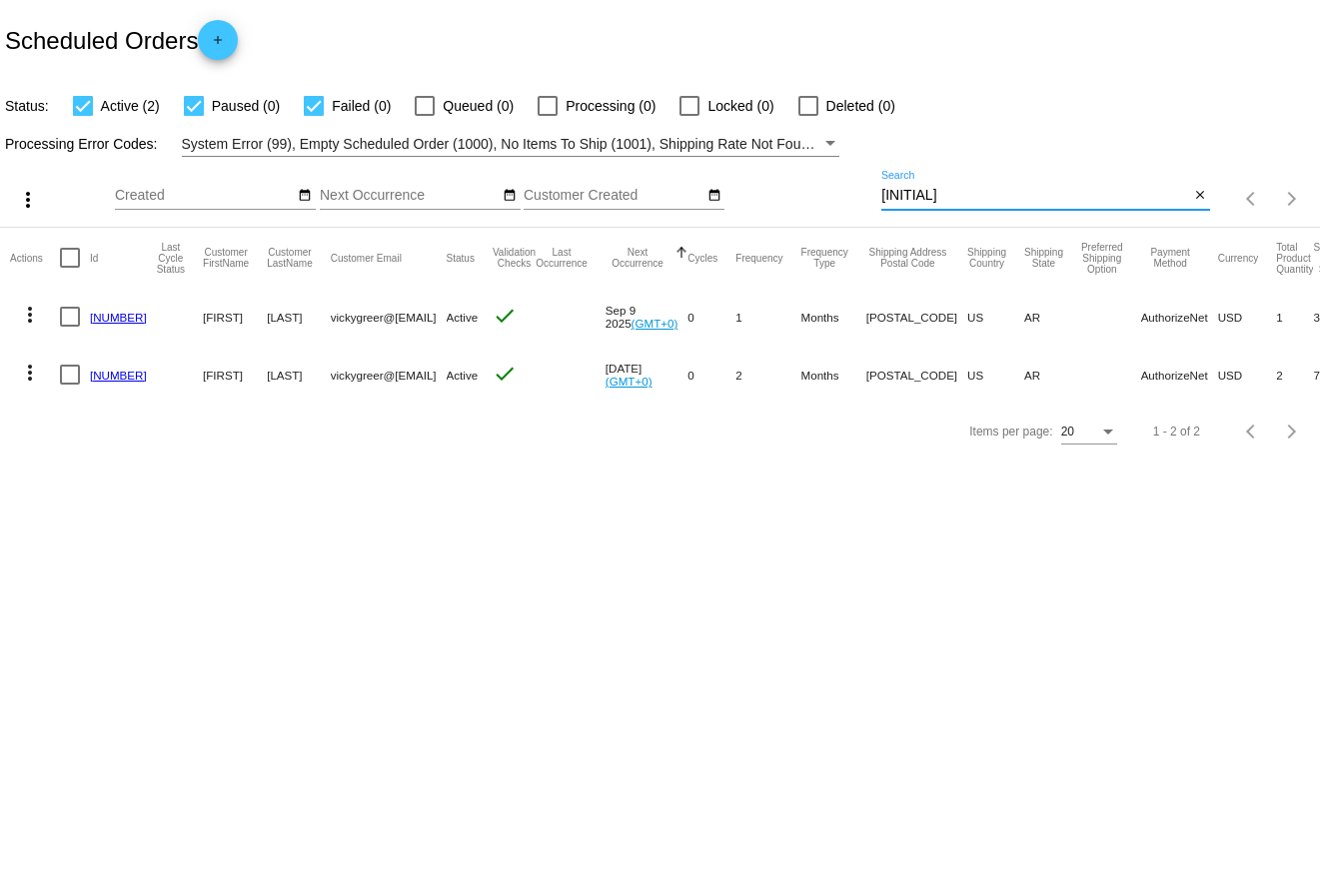 type on "[INITIAL]" 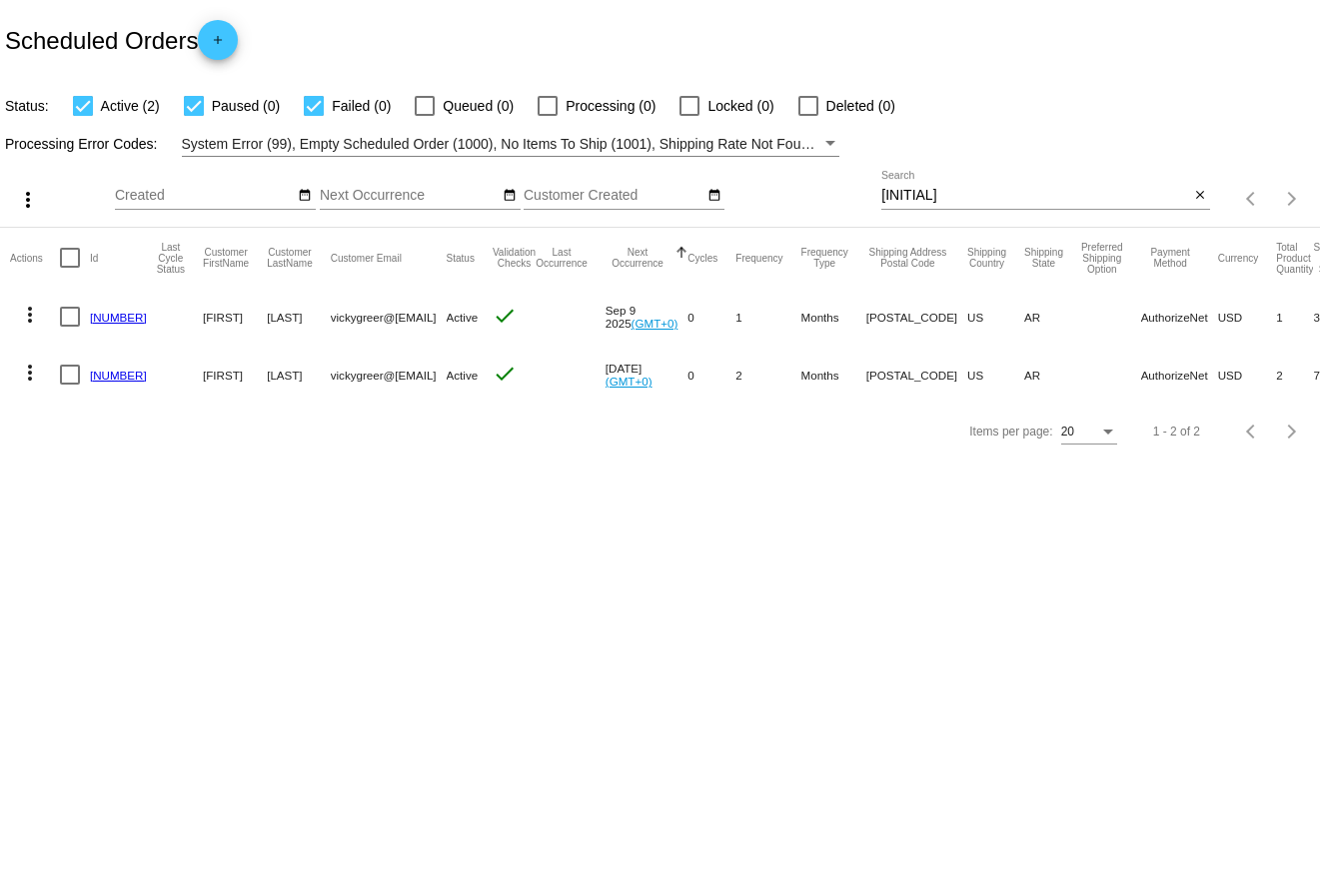 click on "[NUMBER]" 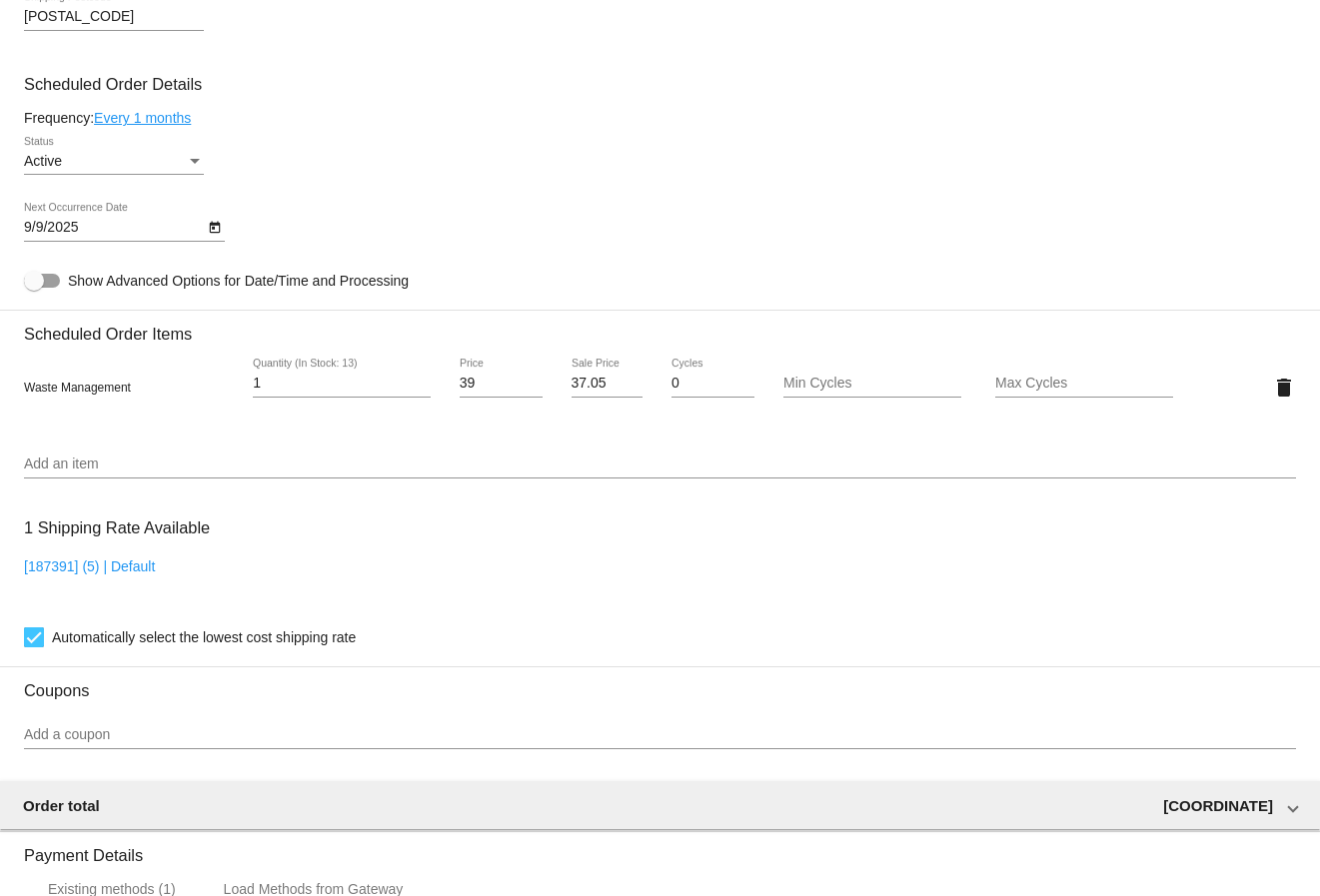 scroll, scrollTop: 895, scrollLeft: 0, axis: vertical 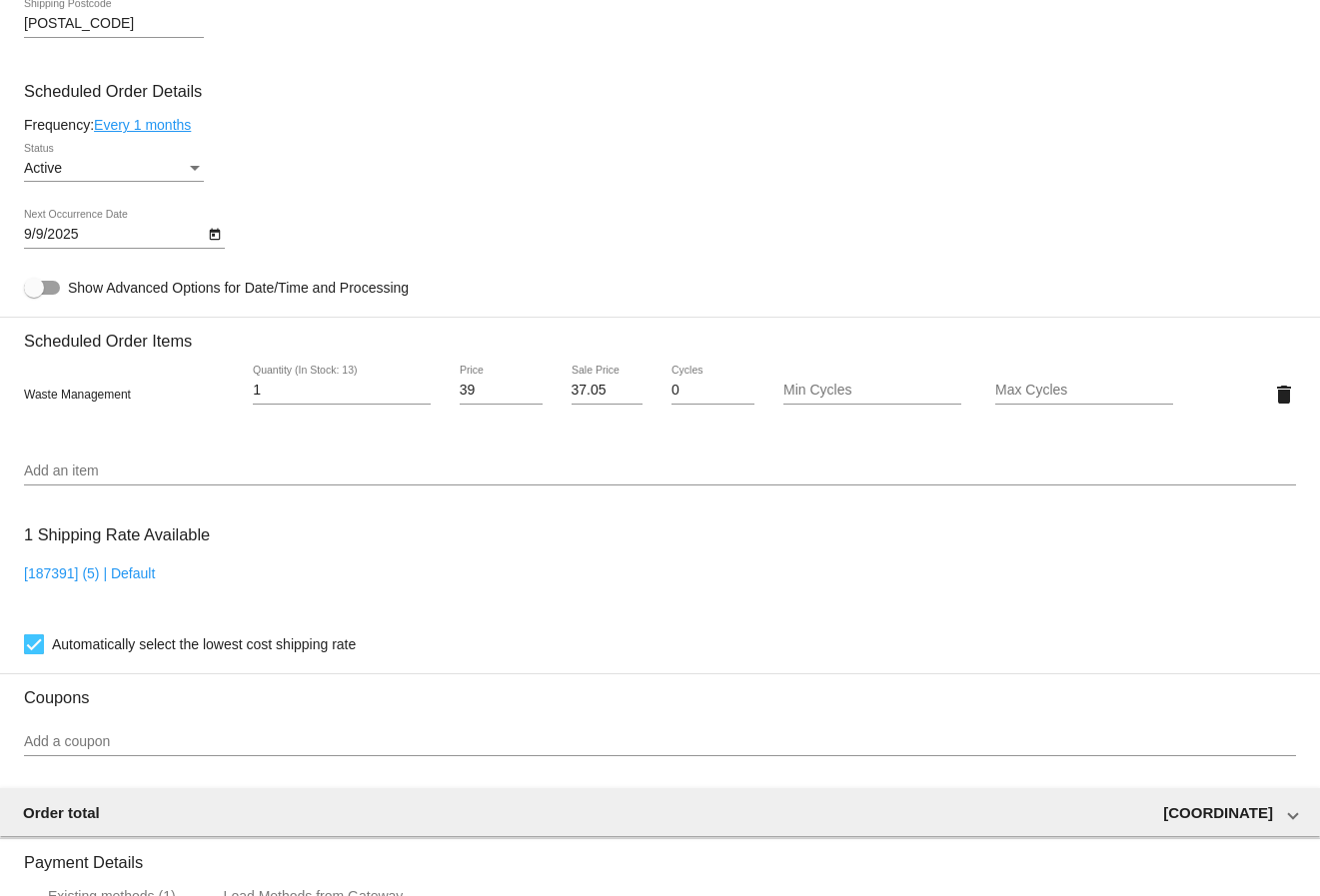 click at bounding box center (195, 168) 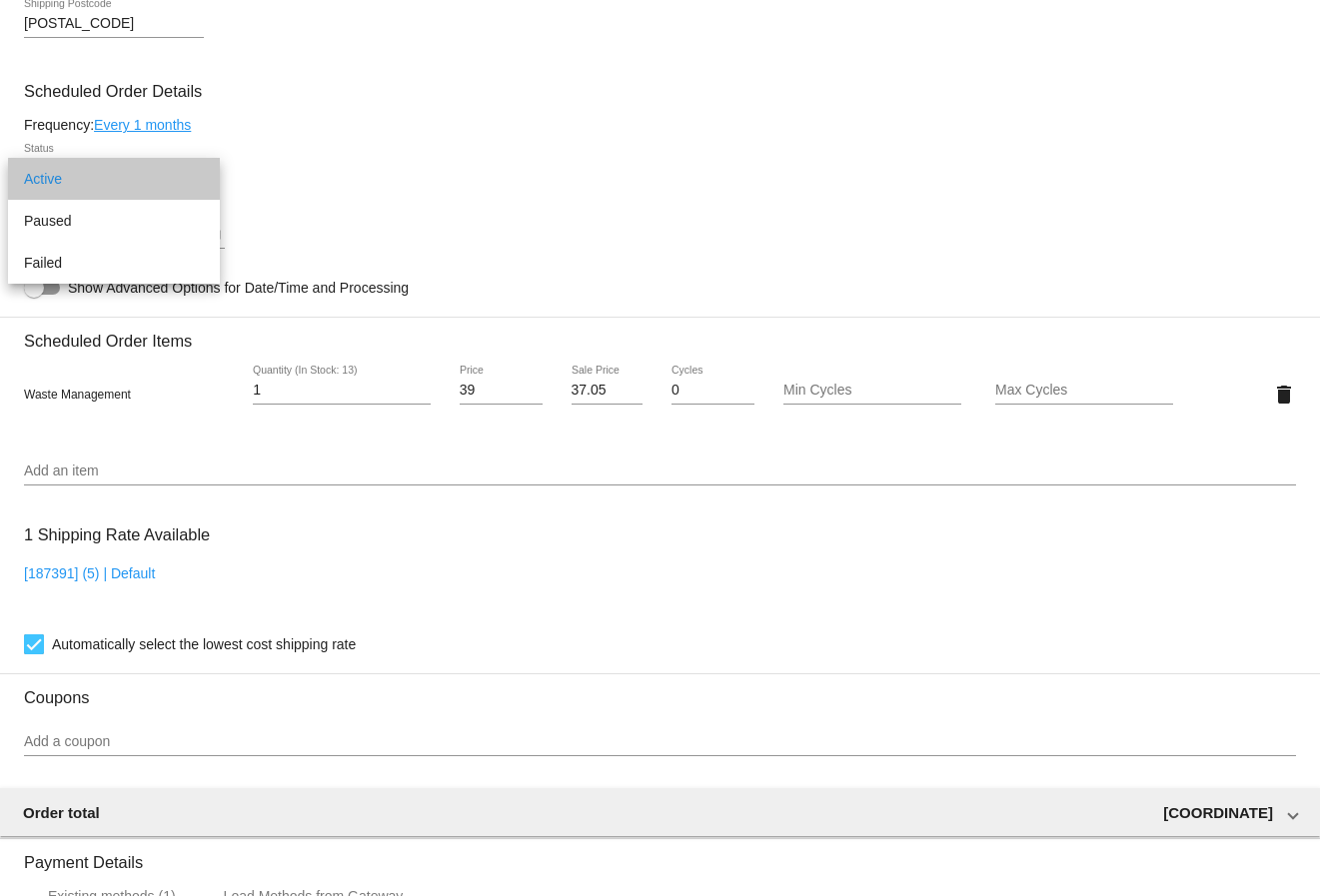 click on "Active" at bounding box center (114, 179) 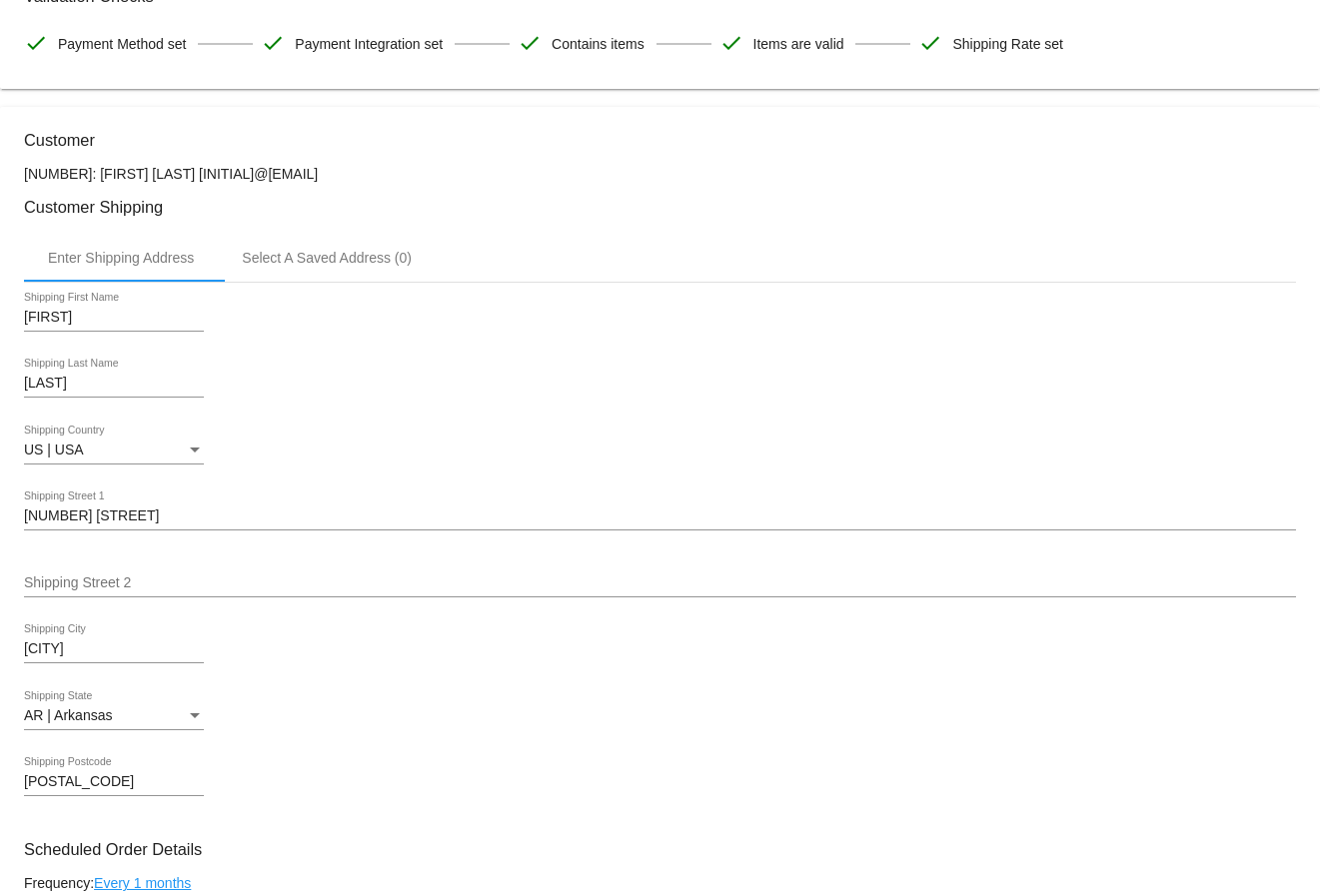scroll, scrollTop: 0, scrollLeft: 0, axis: both 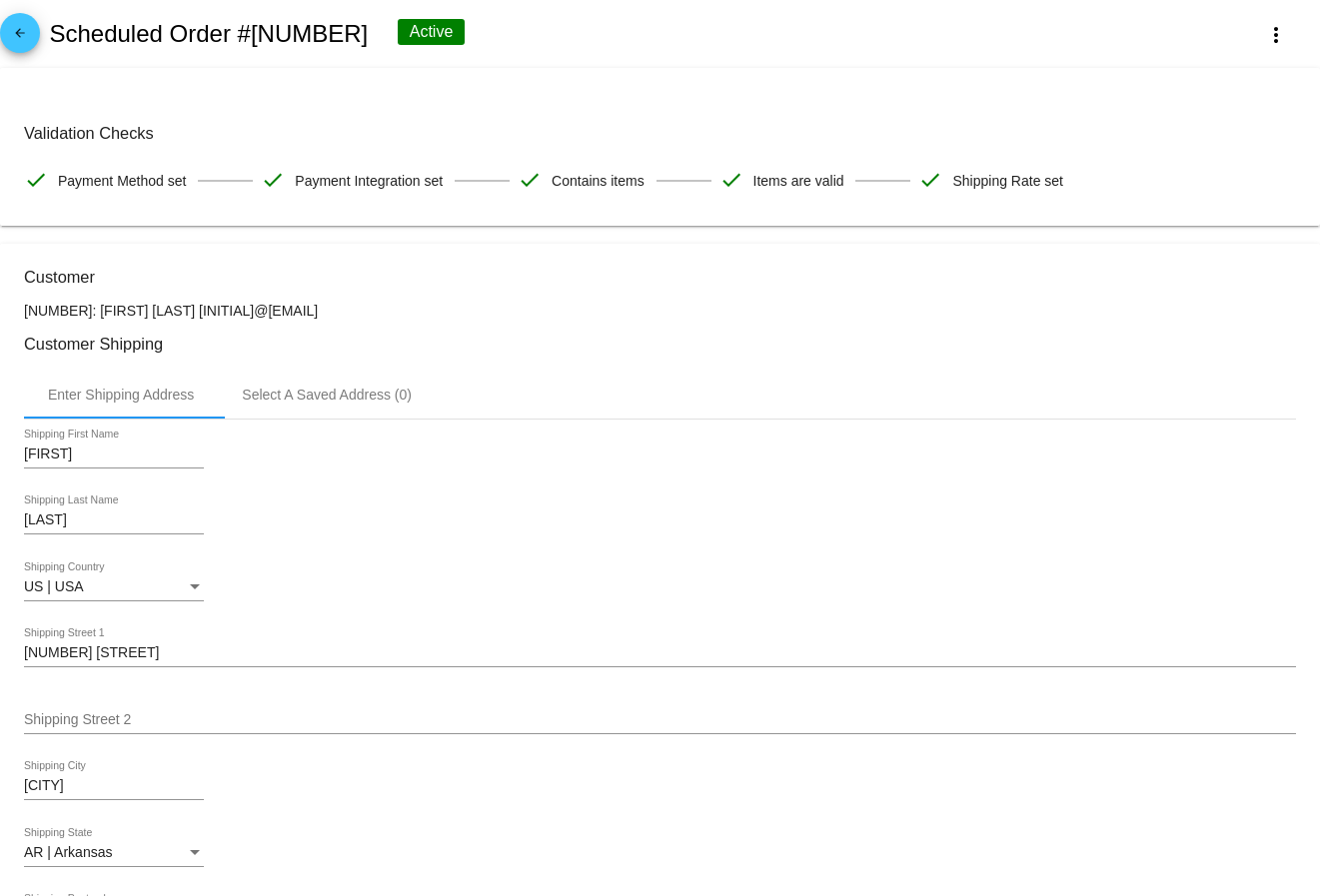 click on "arrow_back" 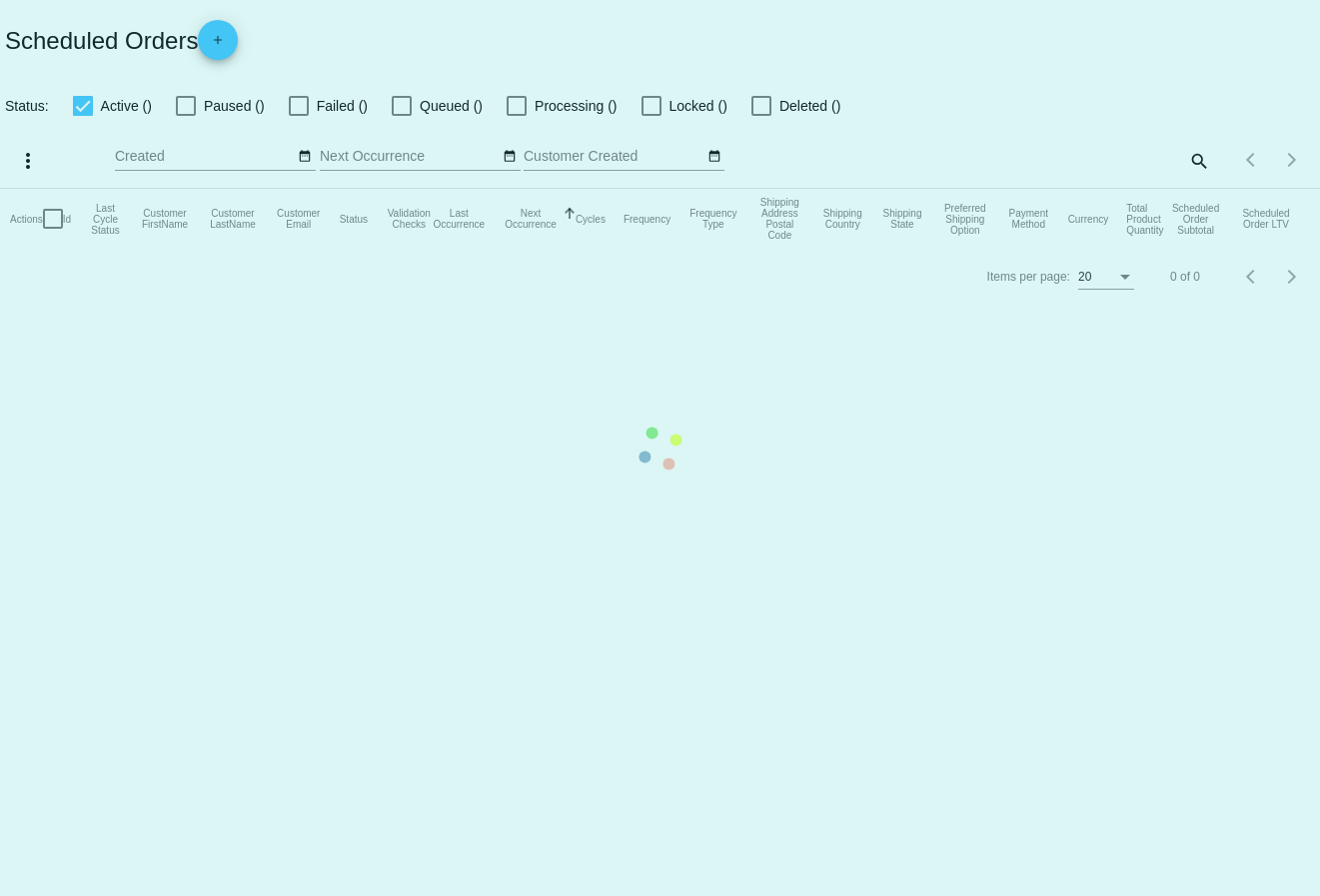 checkbox on "true" 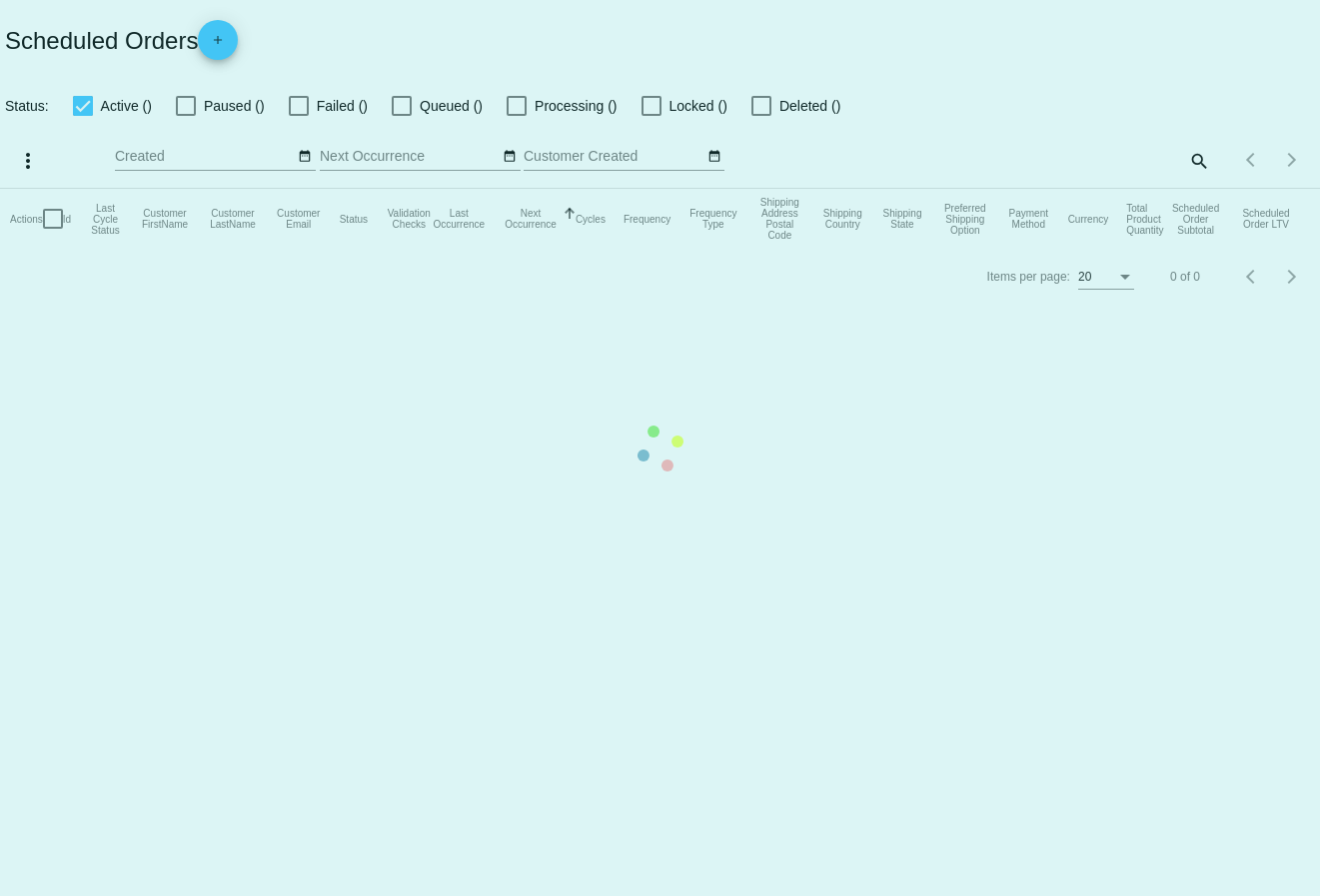 checkbox on "true" 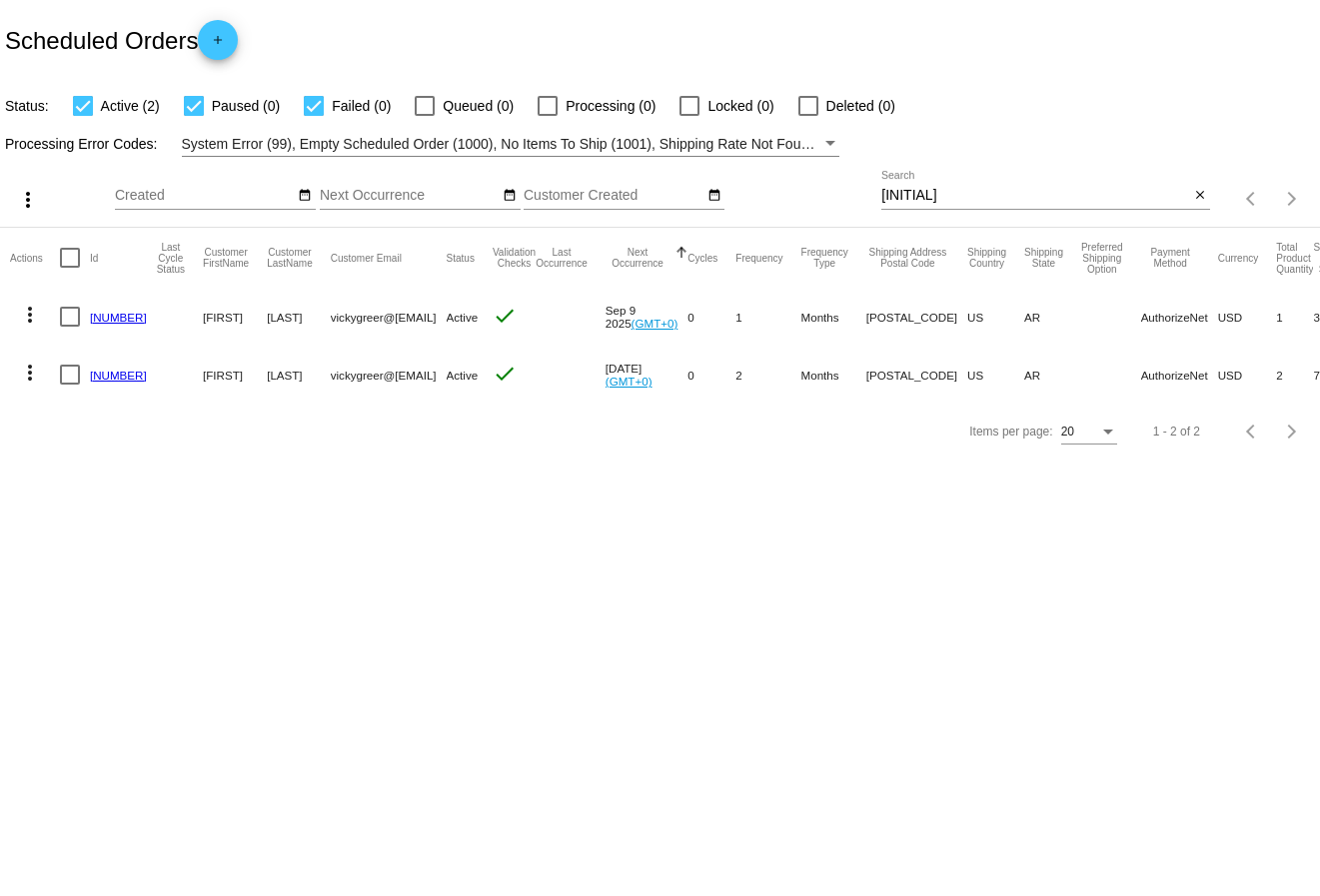click at bounding box center [70, 317] 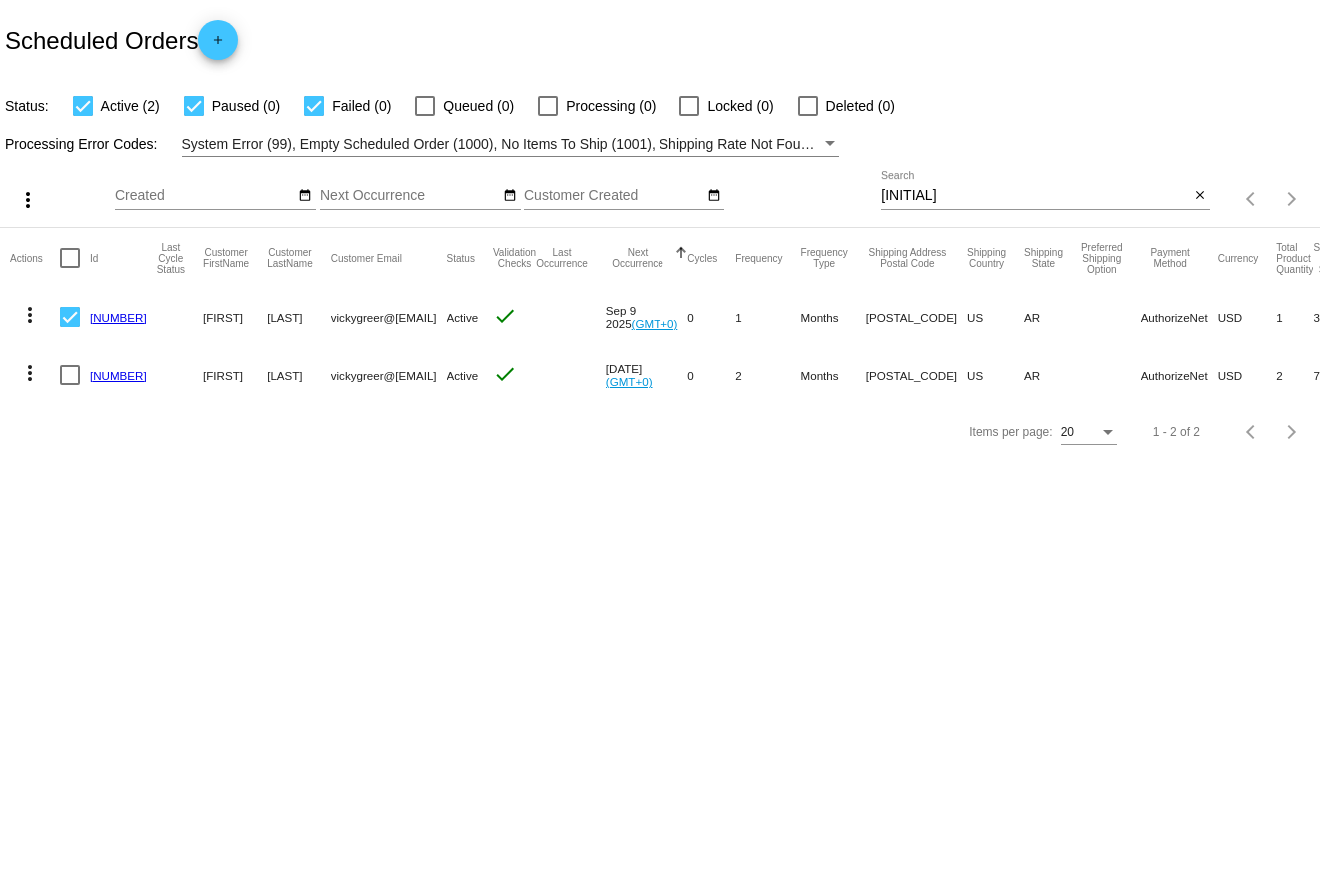 click on "more_vert" 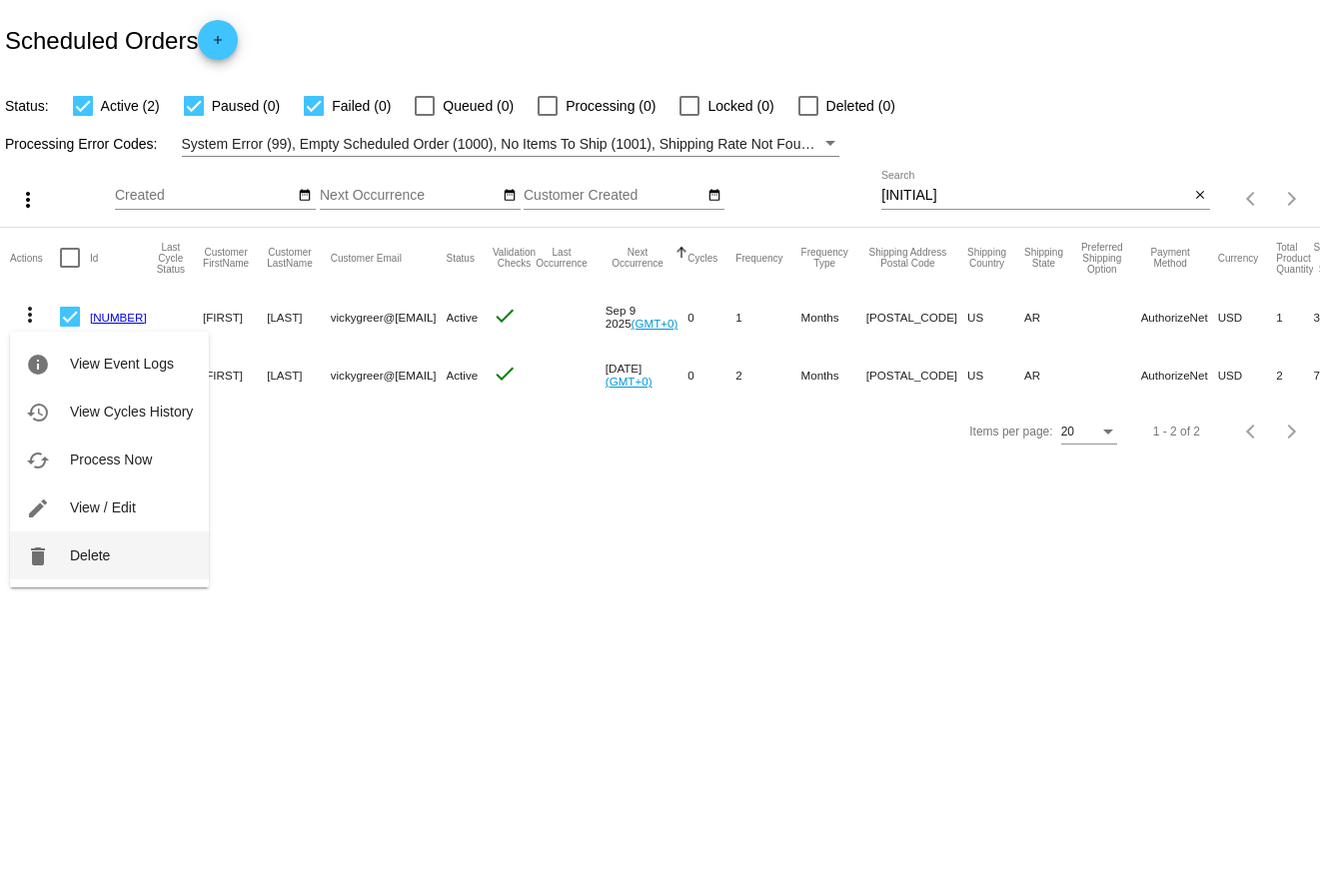 click on "Delete" at bounding box center [90, 555] 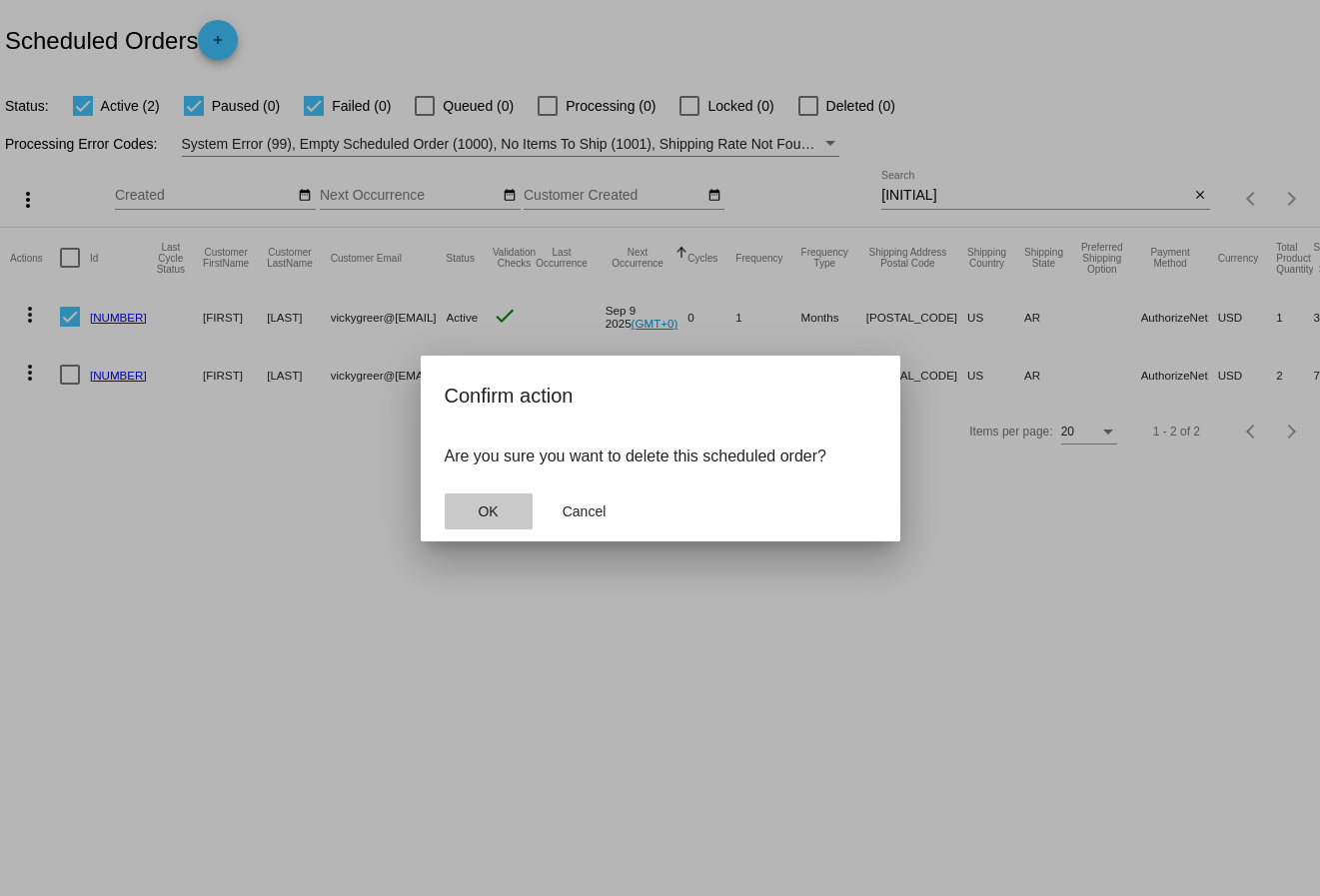 click on "OK" 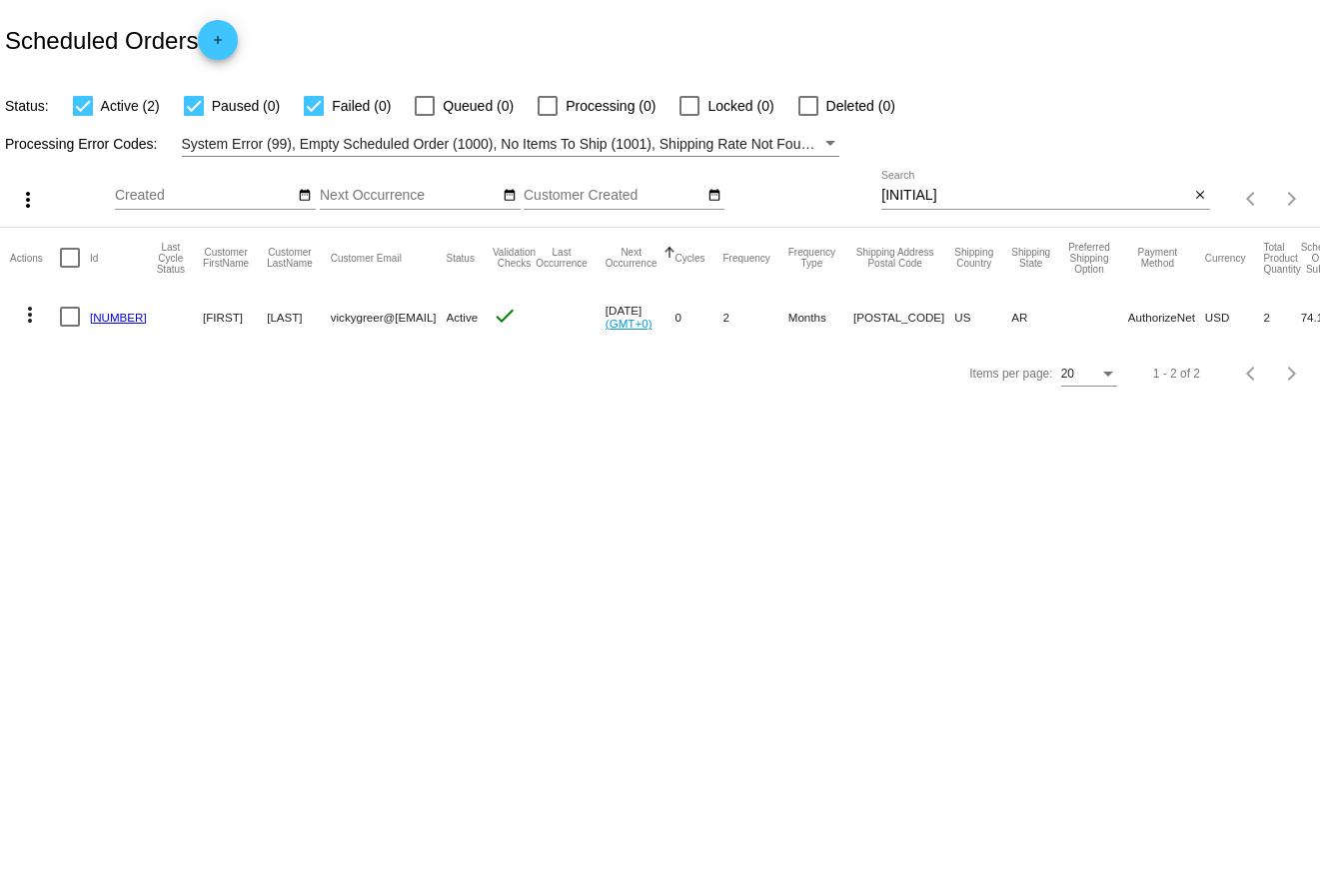 click on "more_vert" 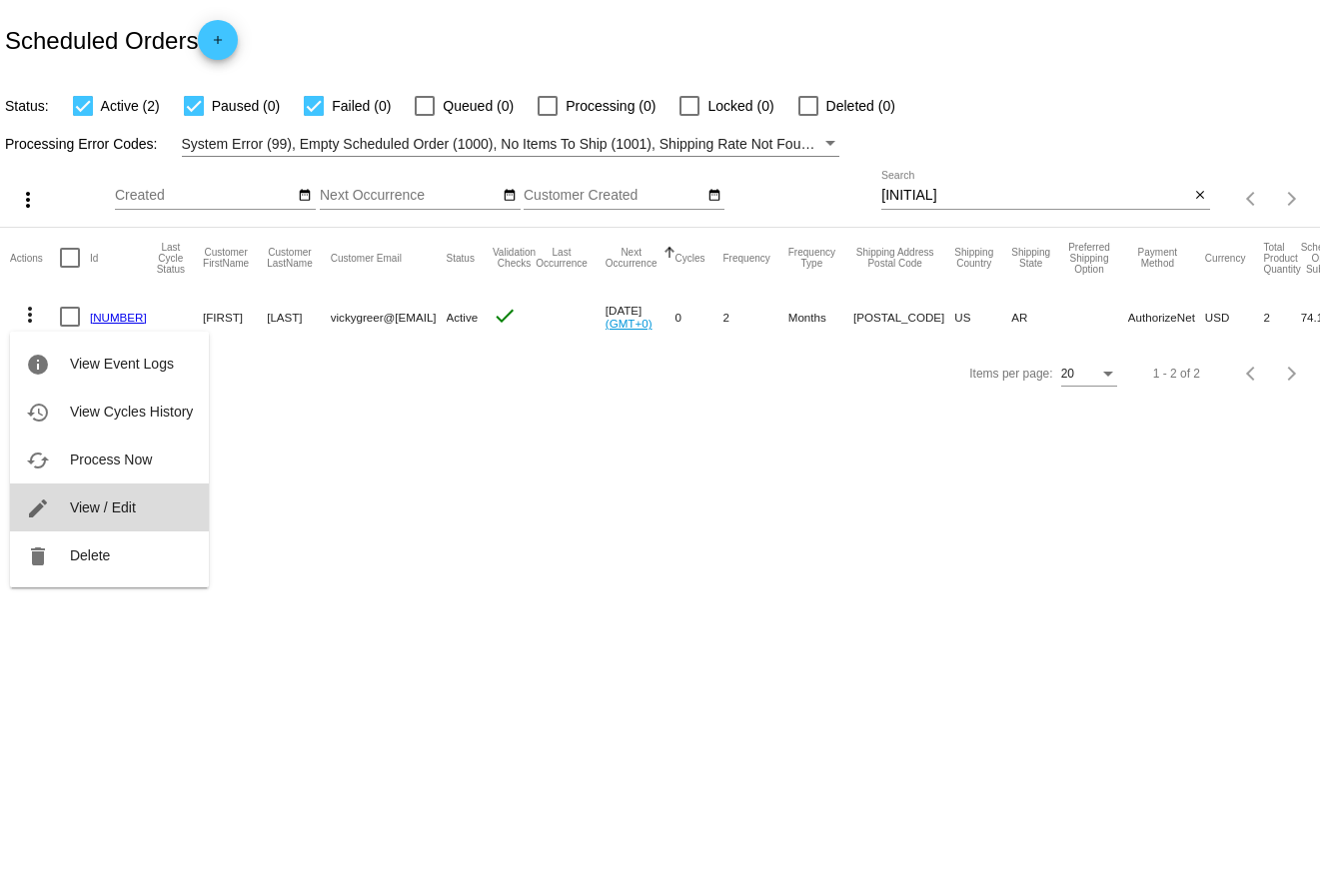 click on "View / Edit" at bounding box center [103, 507] 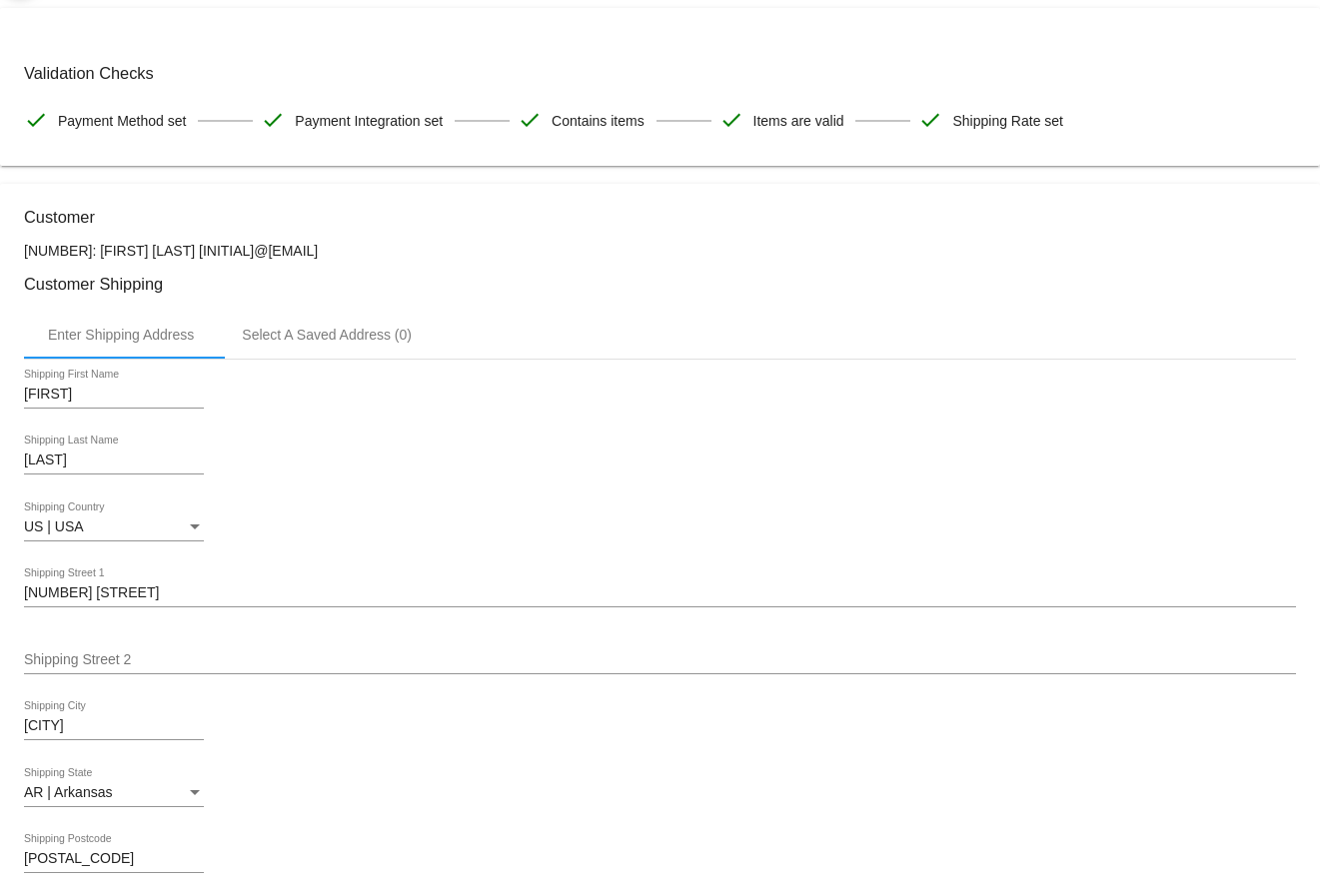 scroll, scrollTop: 0, scrollLeft: 0, axis: both 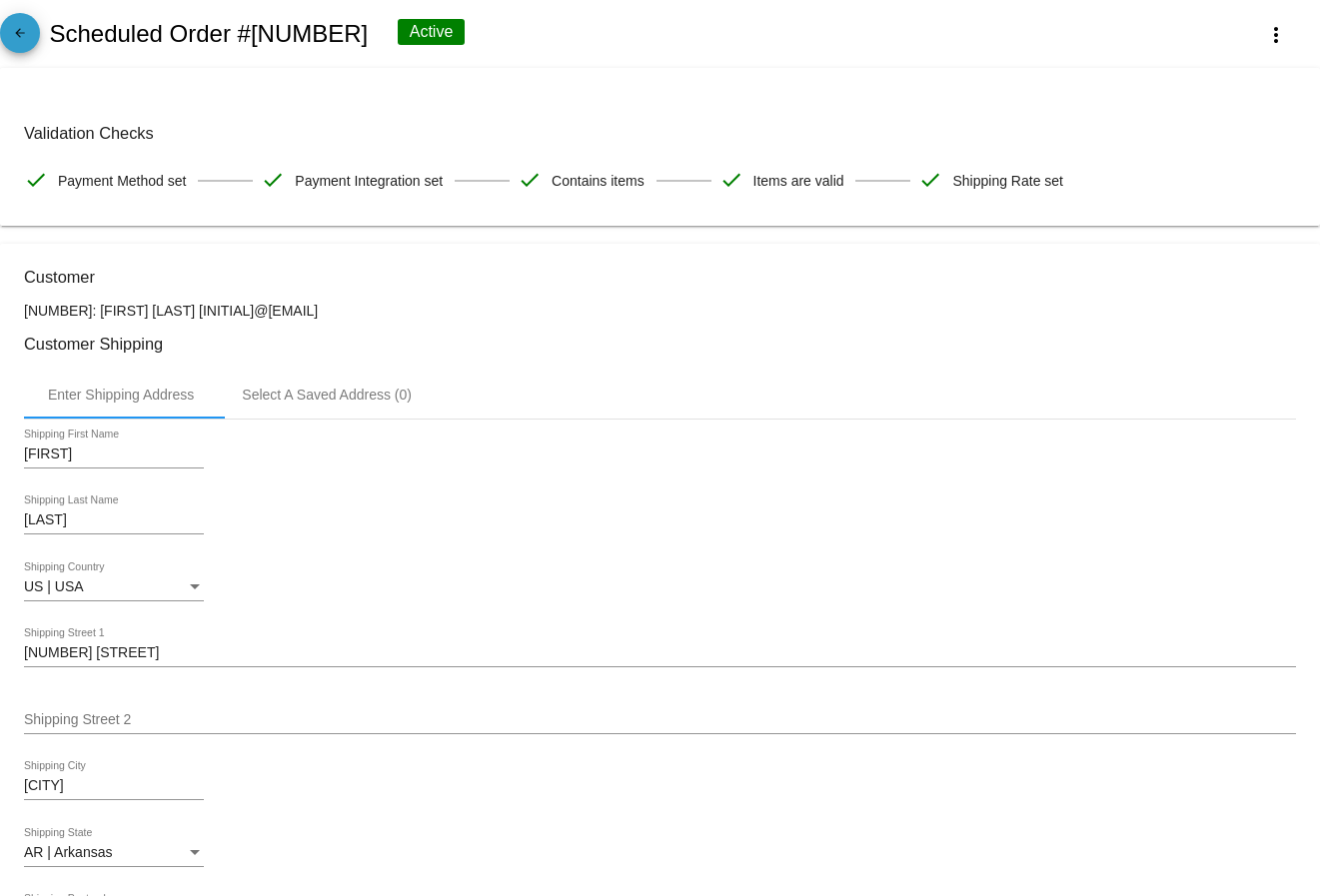 click on "arrow_back" 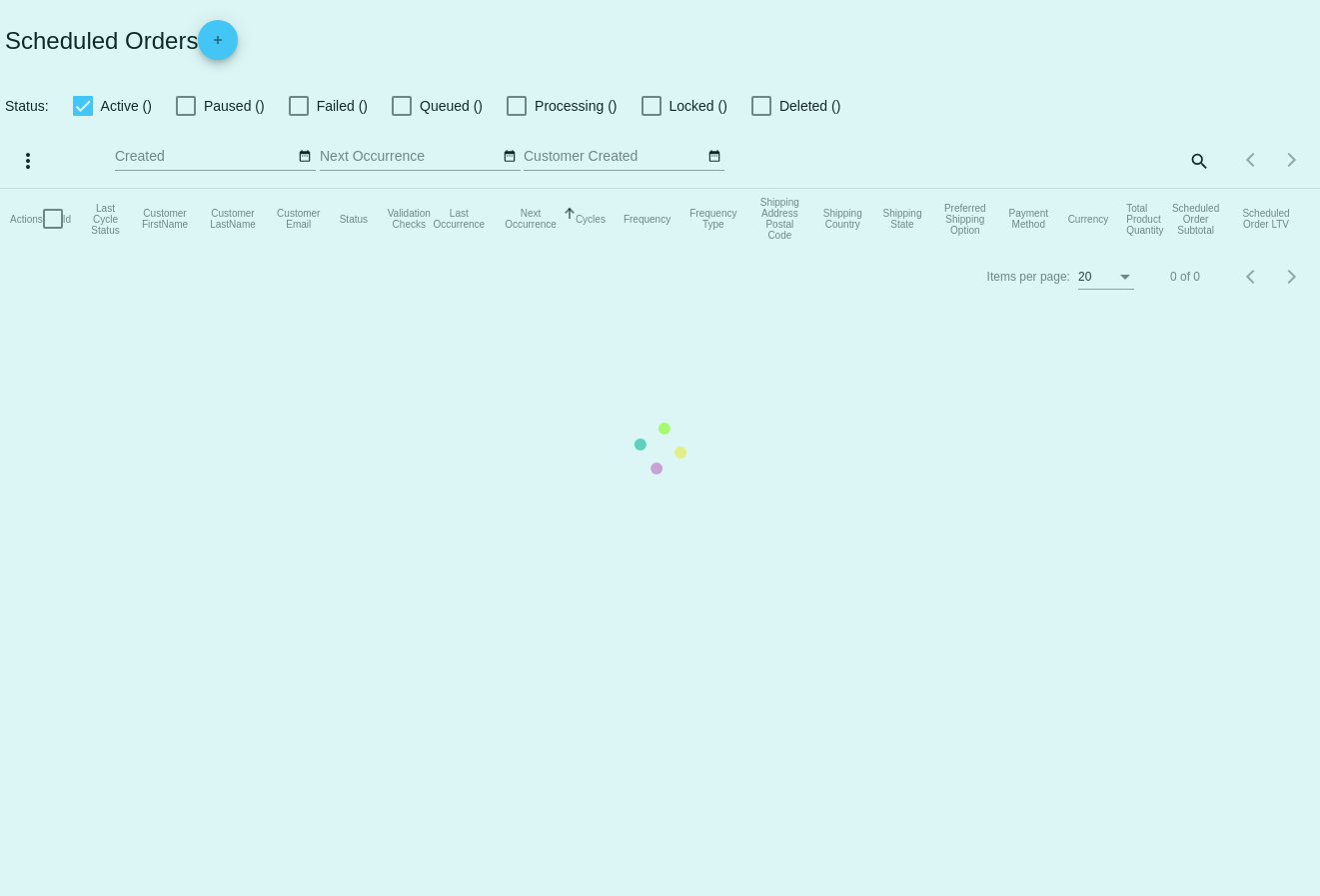 checkbox on "true" 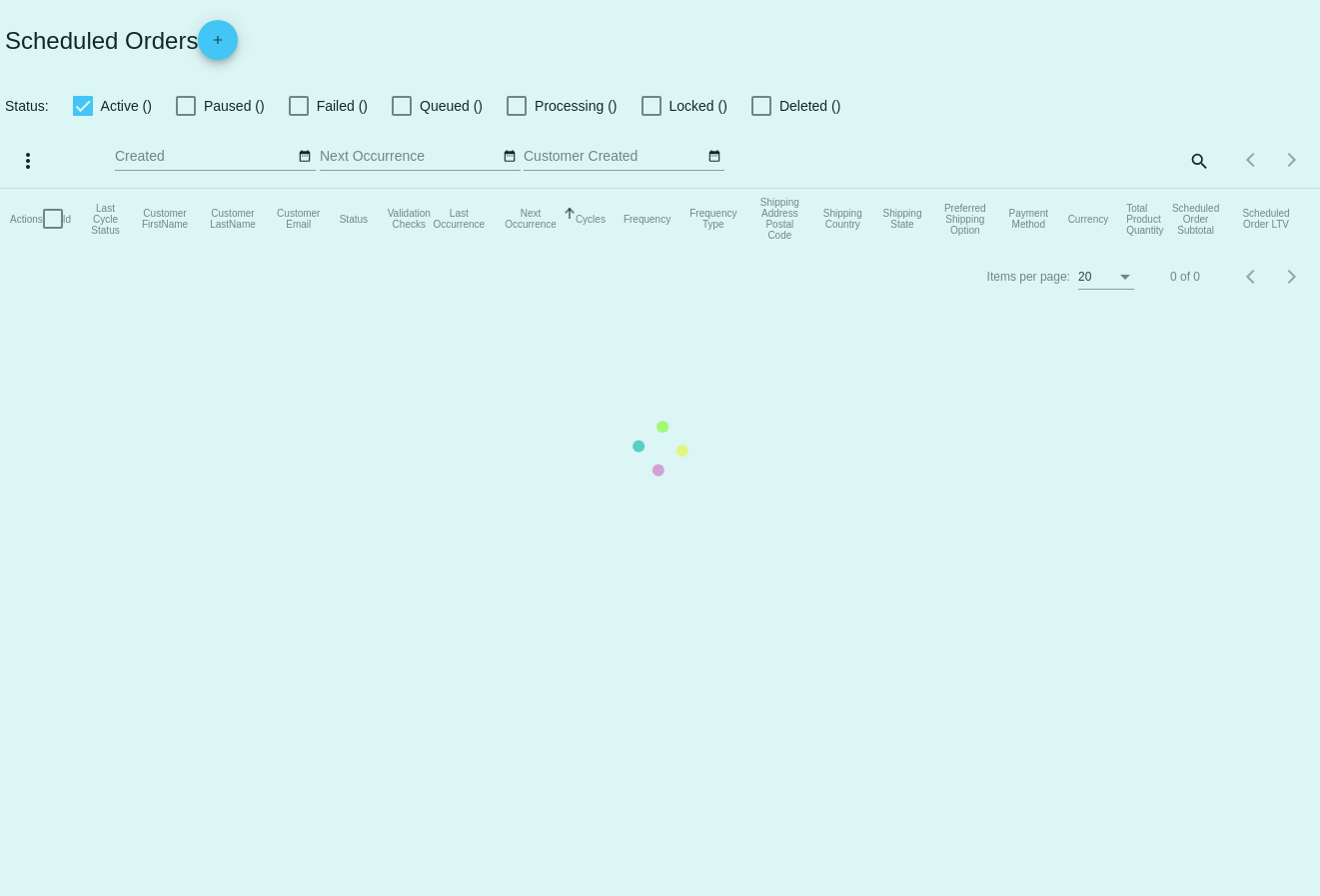 checkbox on "true" 